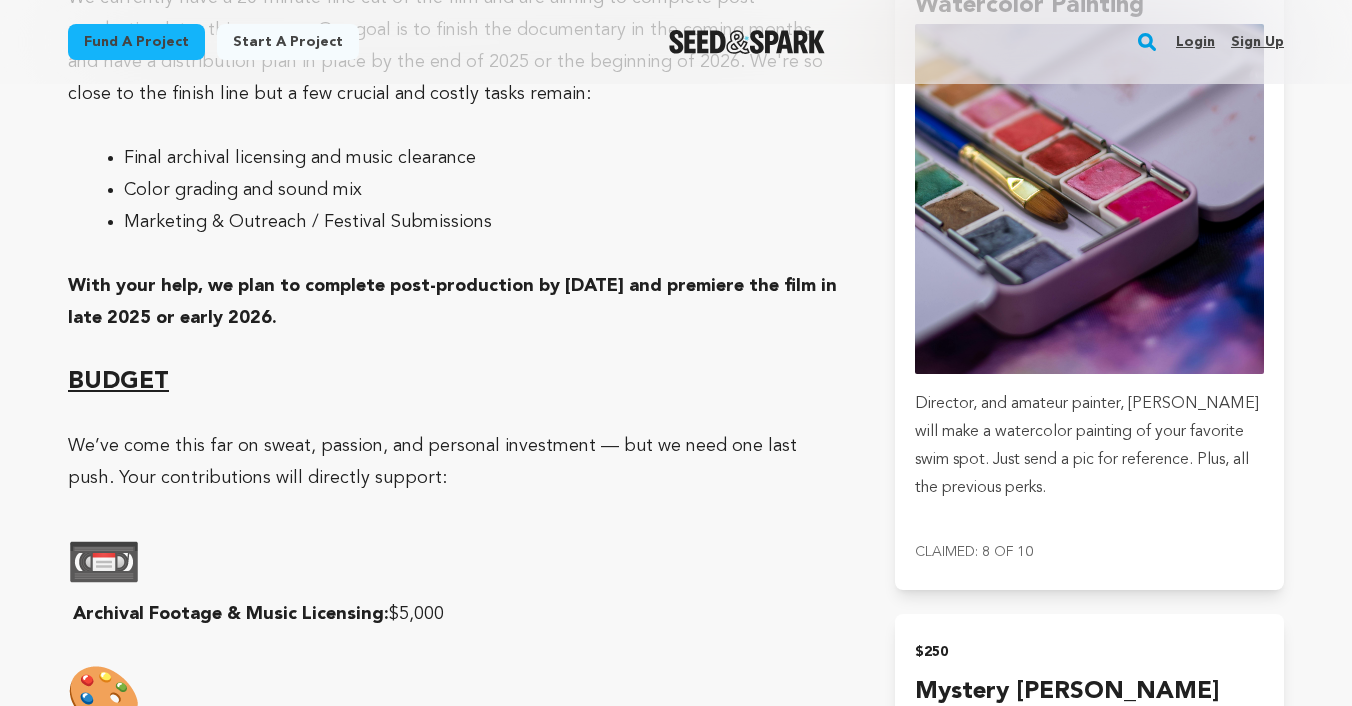 scroll, scrollTop: 4093, scrollLeft: 0, axis: vertical 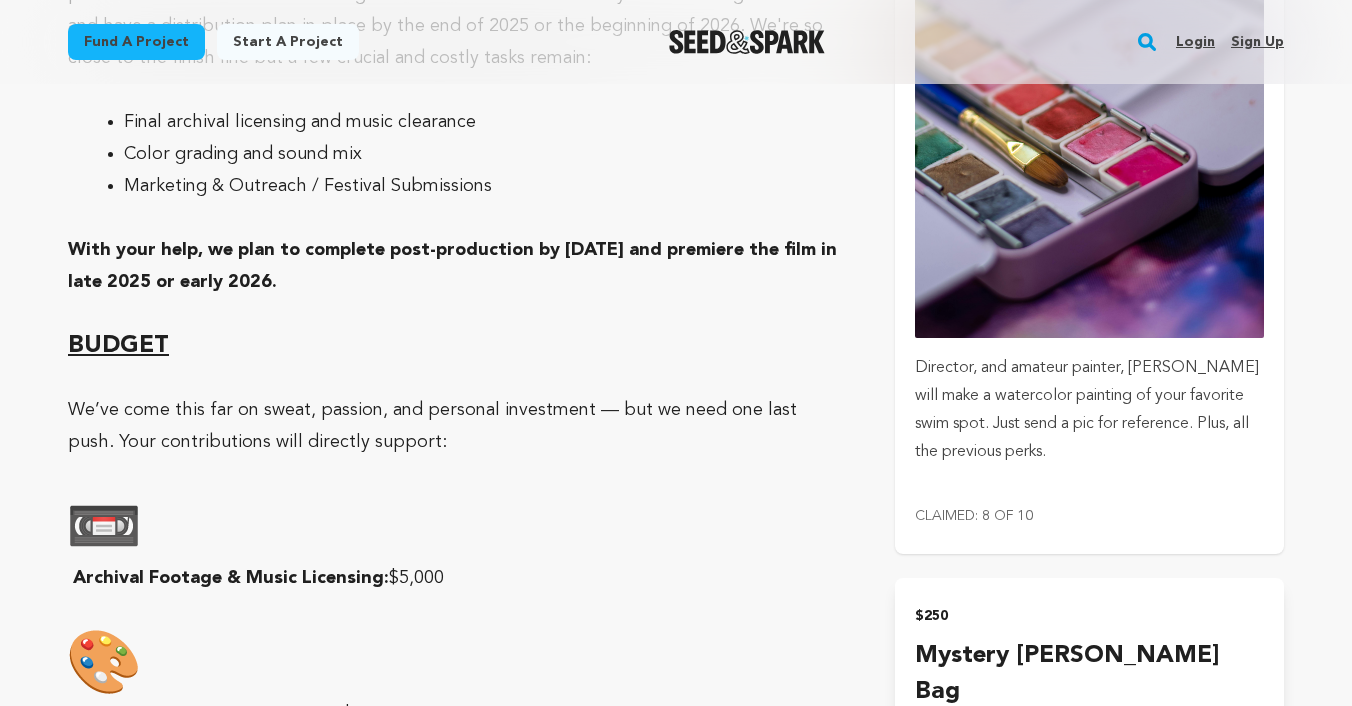 click at bounding box center [1089, 162] 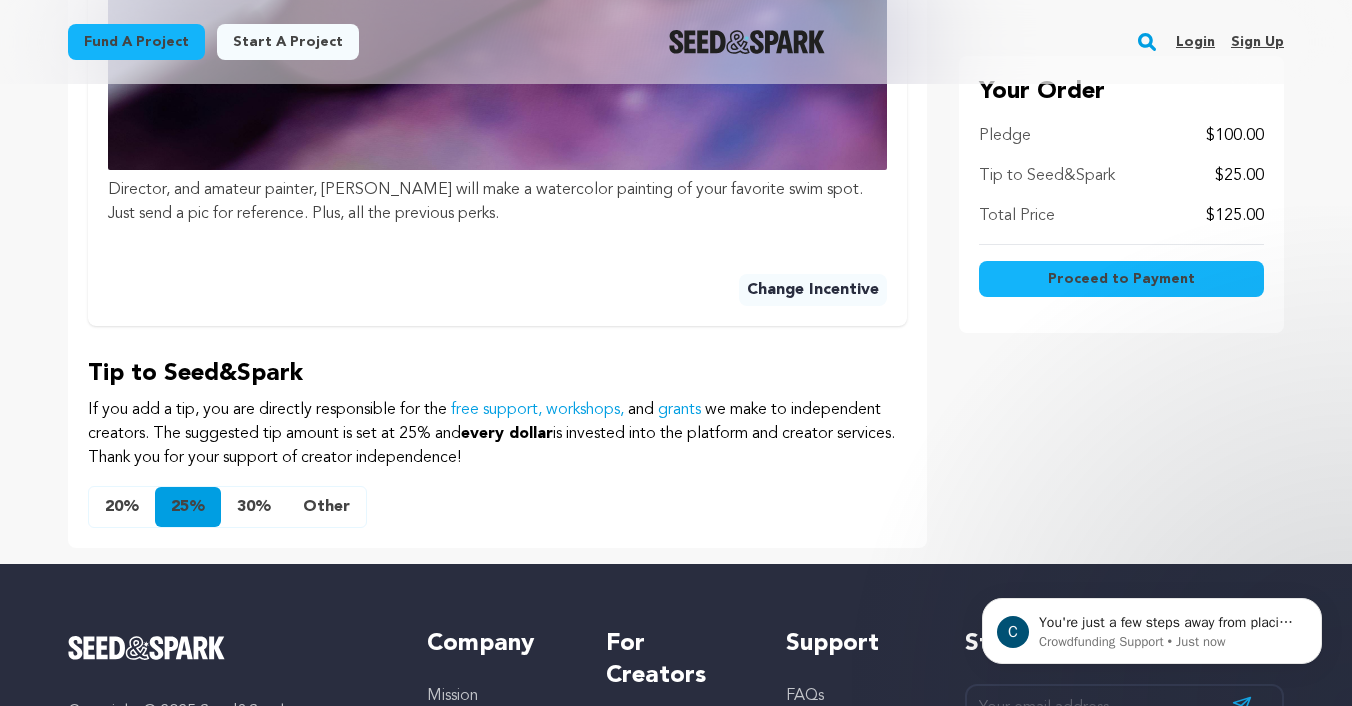 scroll, scrollTop: 1406, scrollLeft: 0, axis: vertical 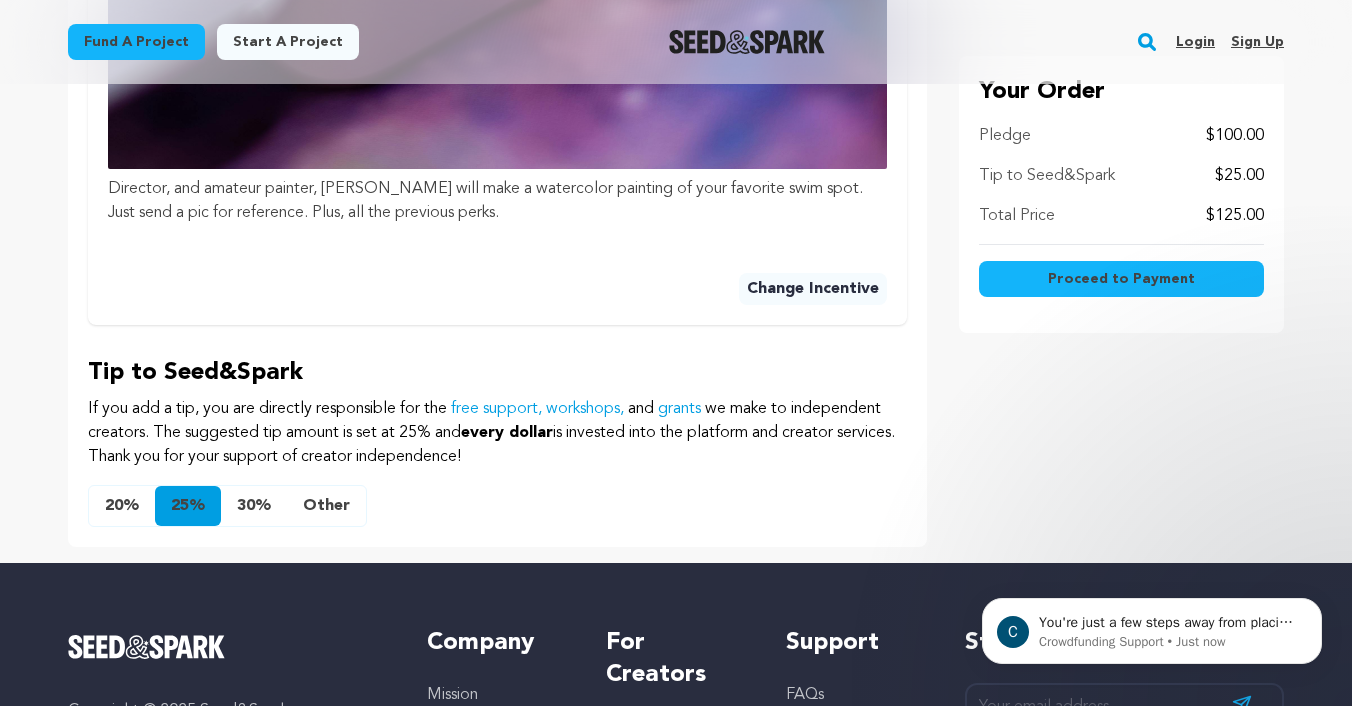 click on "Other" at bounding box center [326, 506] 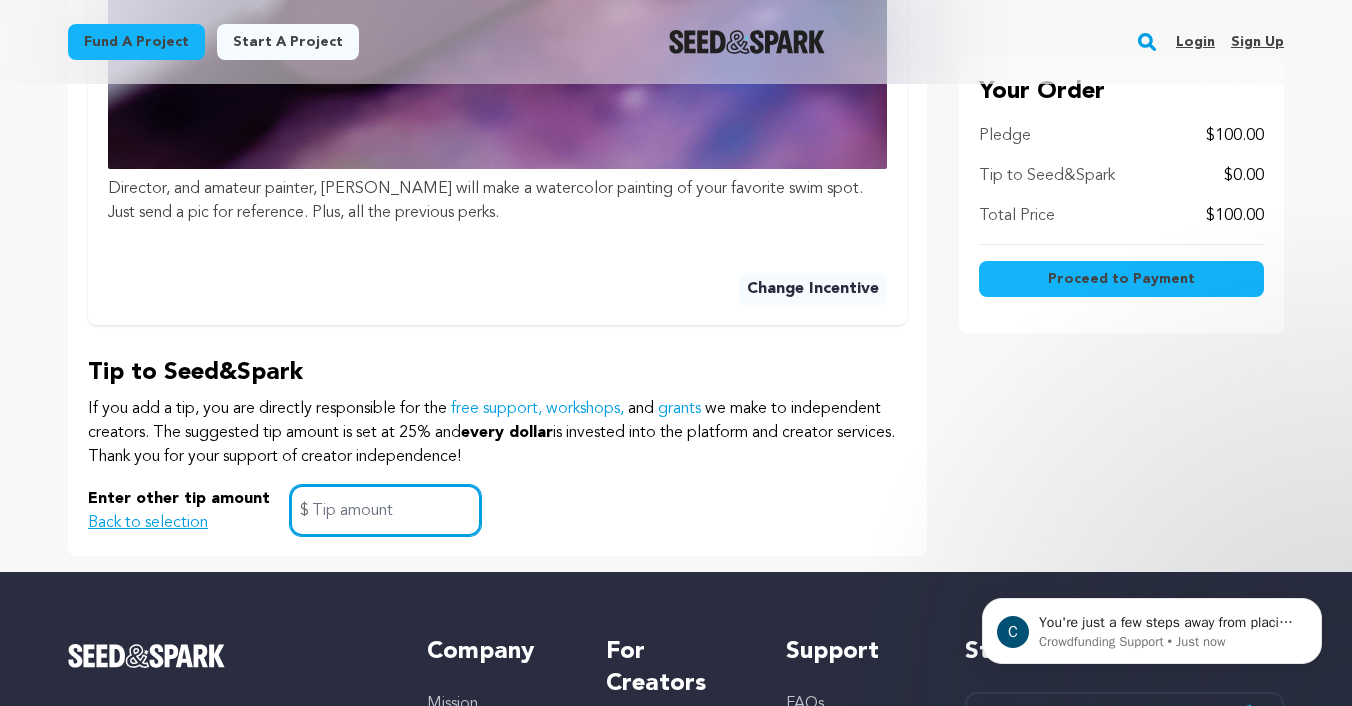 click at bounding box center [385, 510] 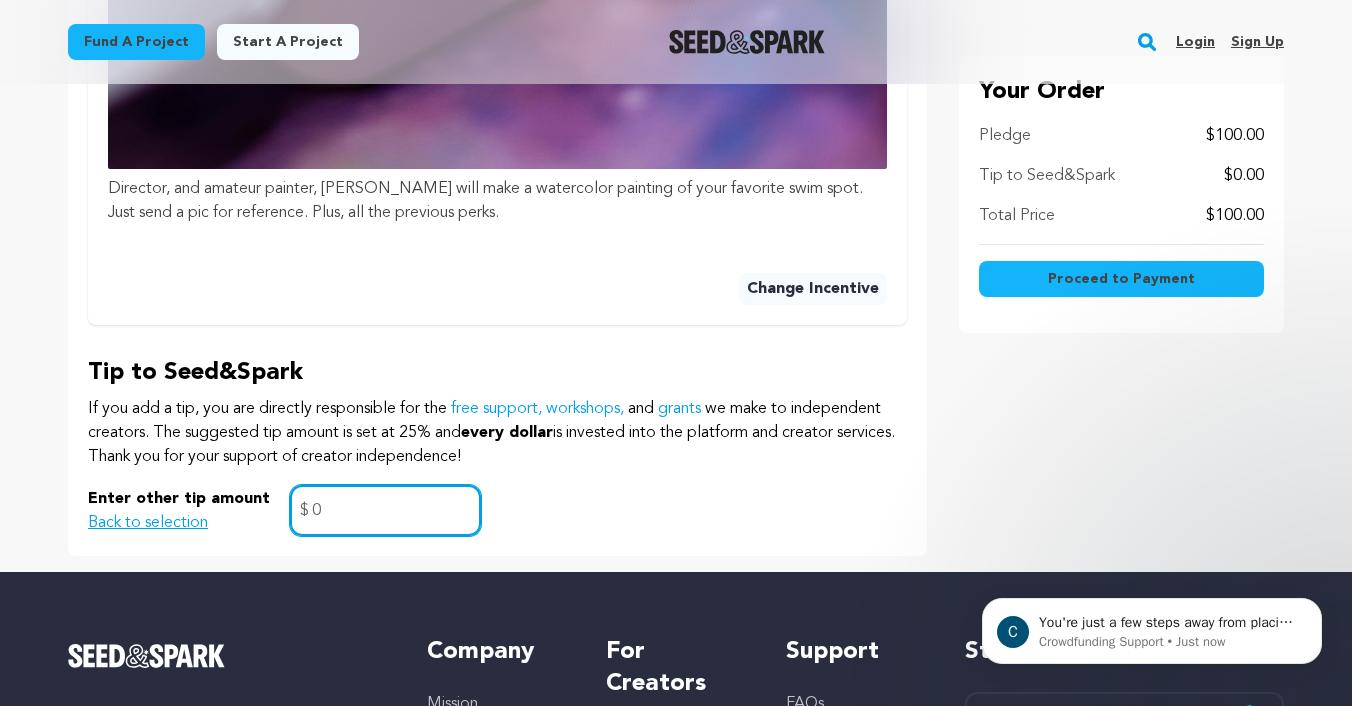 type on "0" 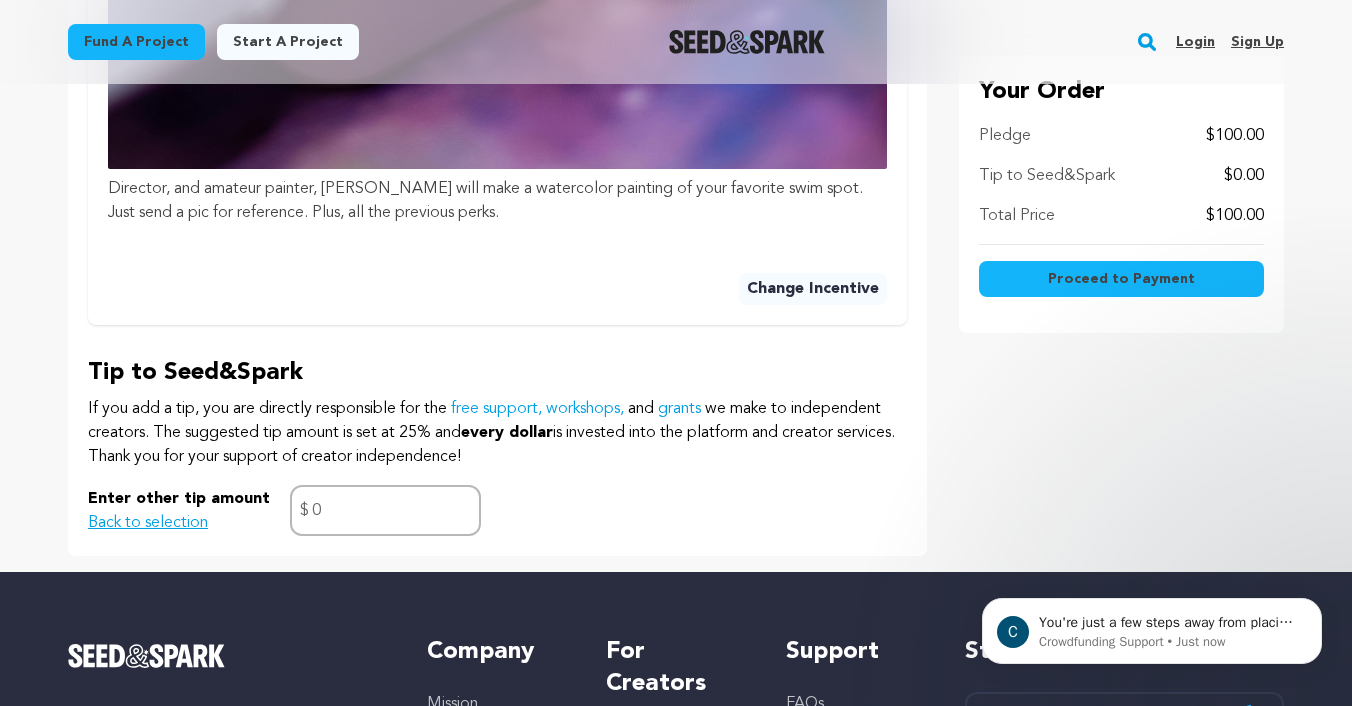 click on "Enter other tip amount
Back to selection
0
$" at bounding box center [497, 510] 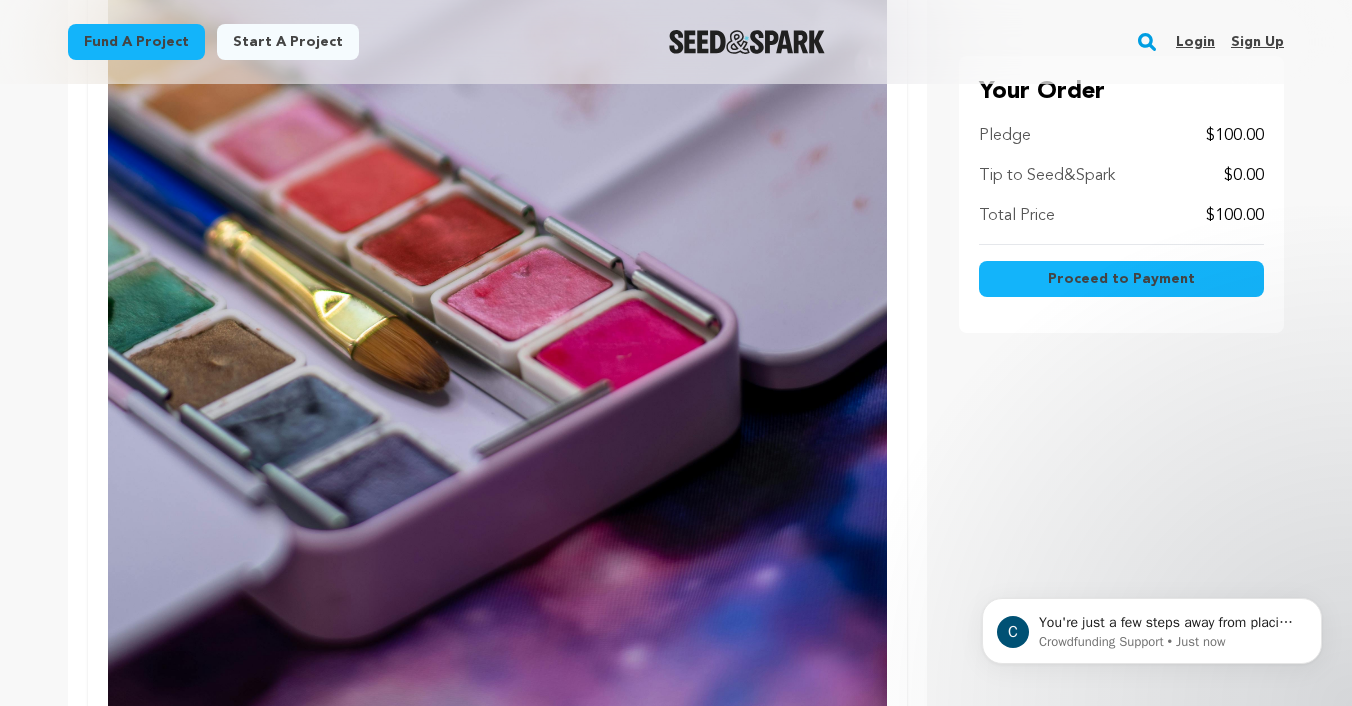 scroll, scrollTop: 821, scrollLeft: 0, axis: vertical 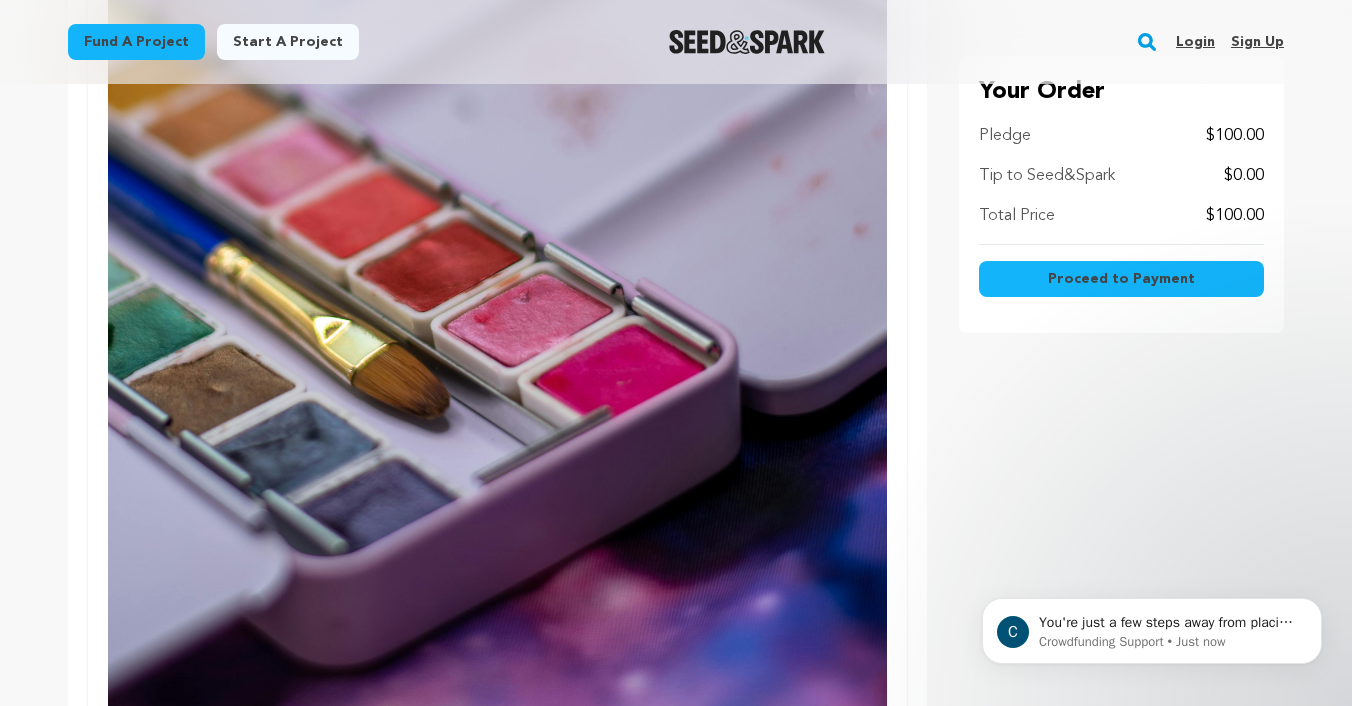 click on "Proceed to Payment" at bounding box center [1121, 279] 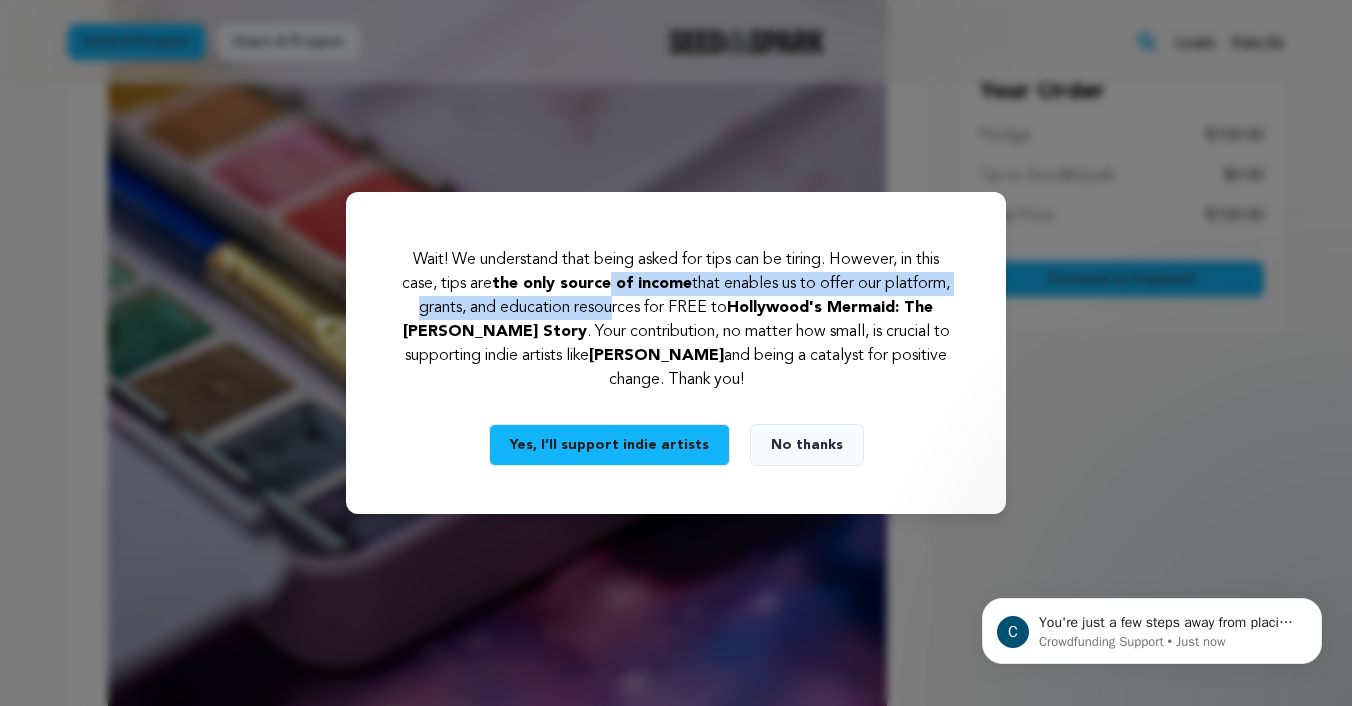 drag, startPoint x: 600, startPoint y: 285, endPoint x: 602, endPoint y: 313, distance: 28.071337 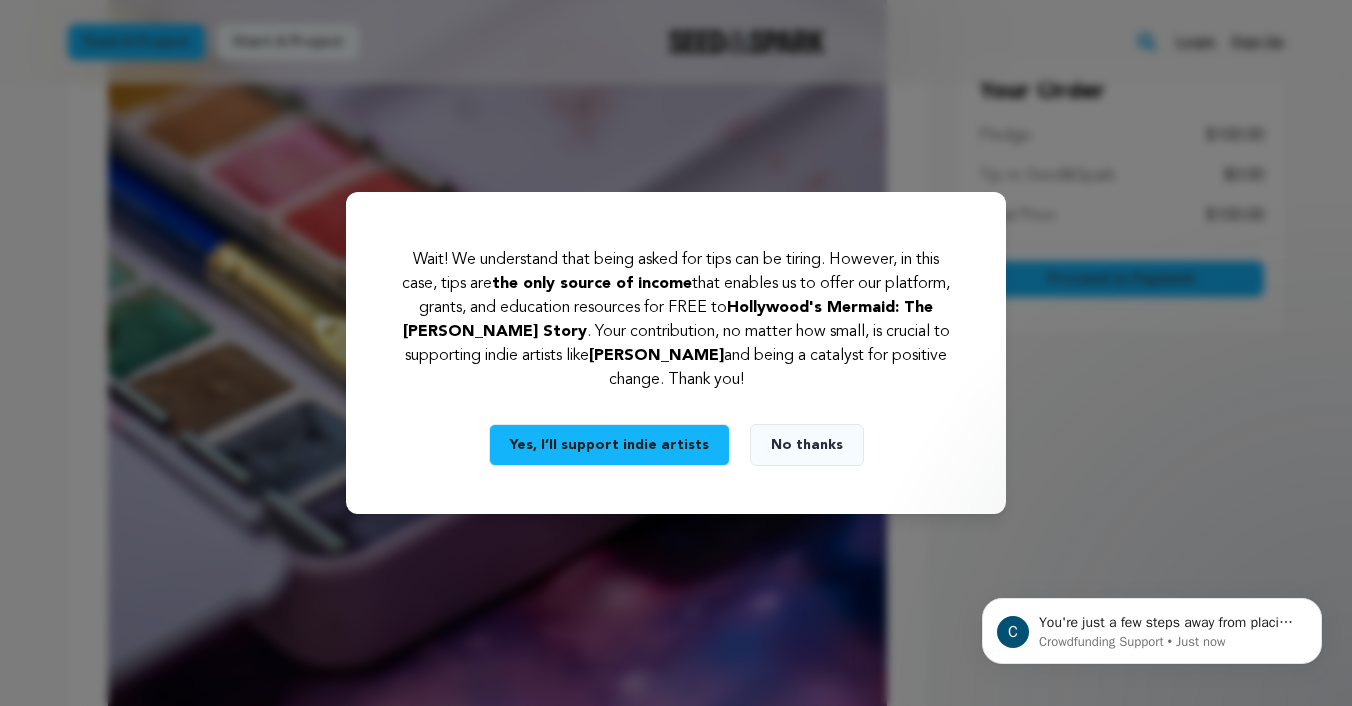 click on "No thanks" at bounding box center [807, 445] 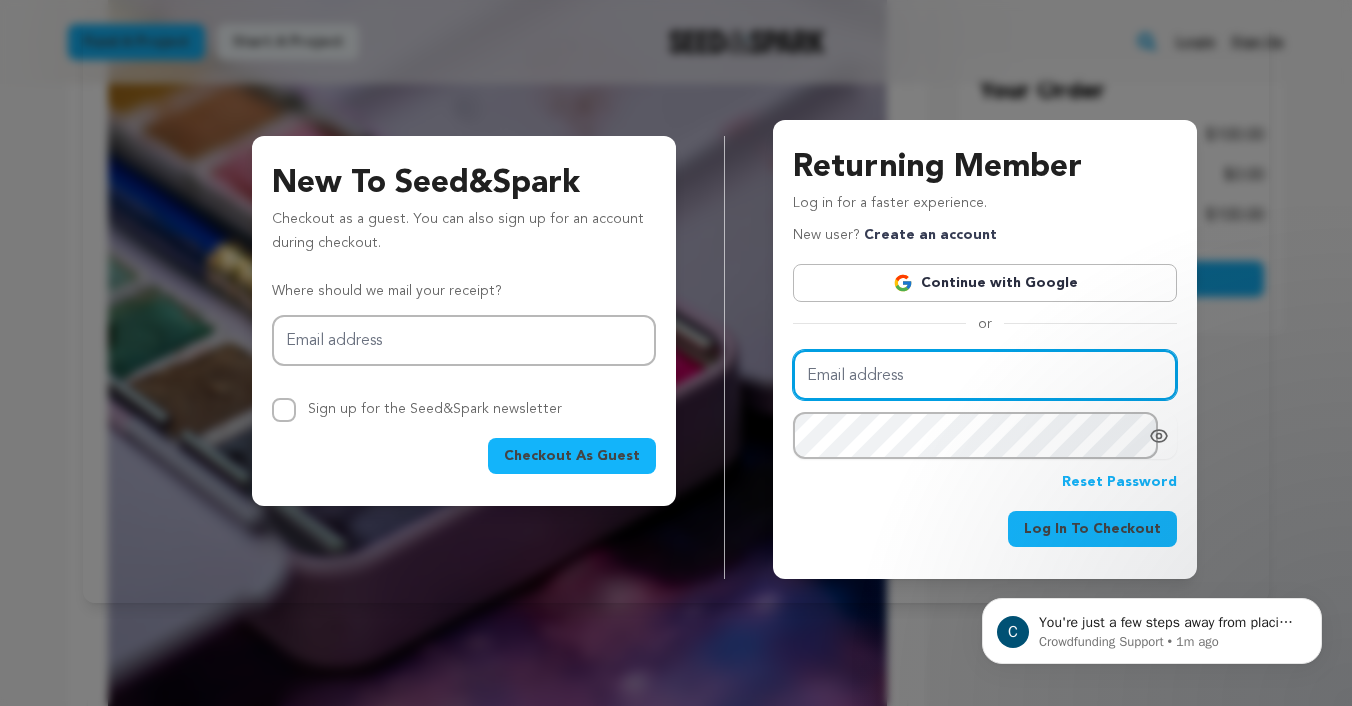 click on "Email address" at bounding box center [985, 375] 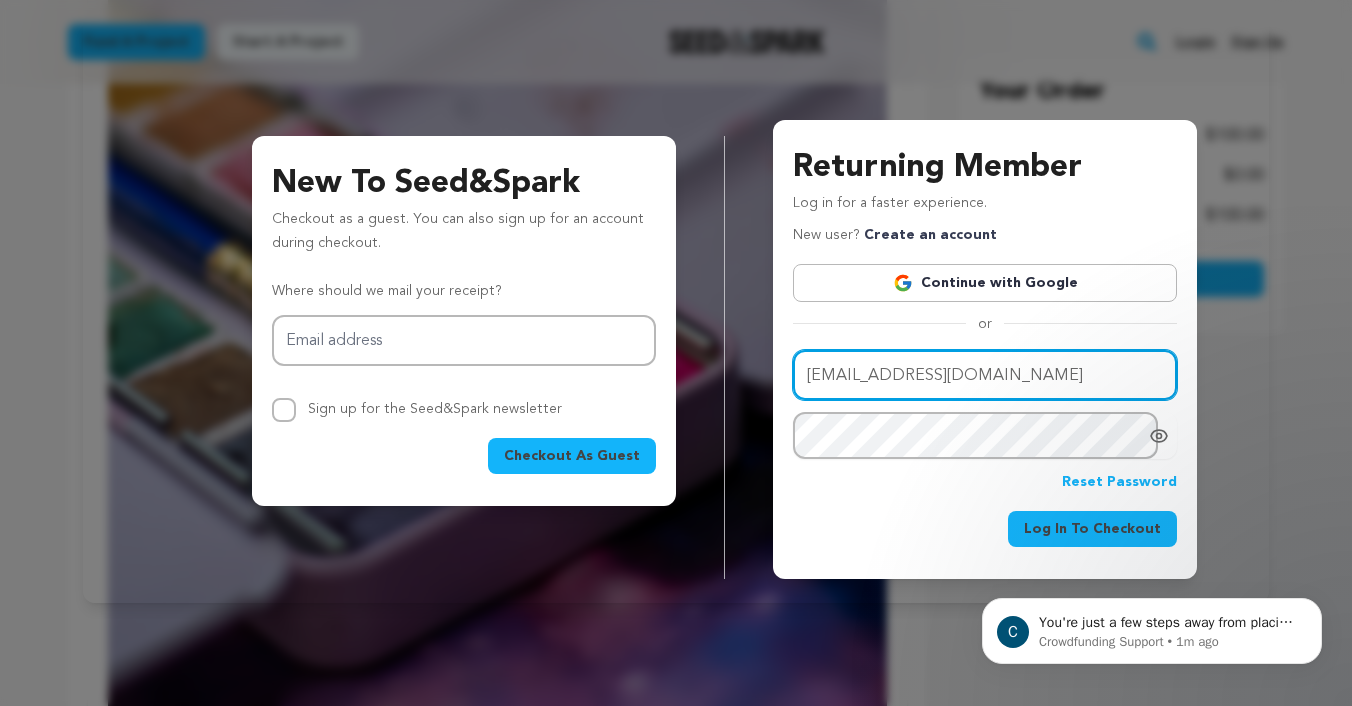type on "[EMAIL_ADDRESS][DOMAIN_NAME]" 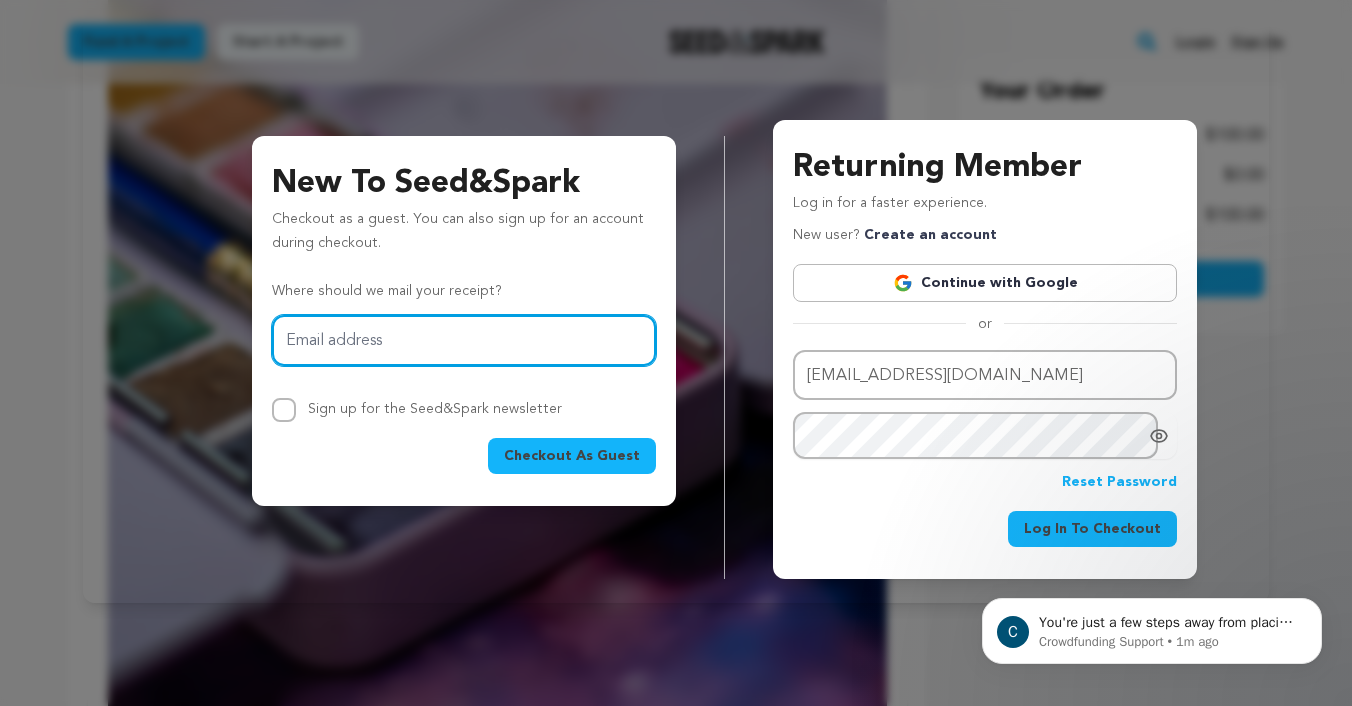 click on "Email address" at bounding box center (464, 340) 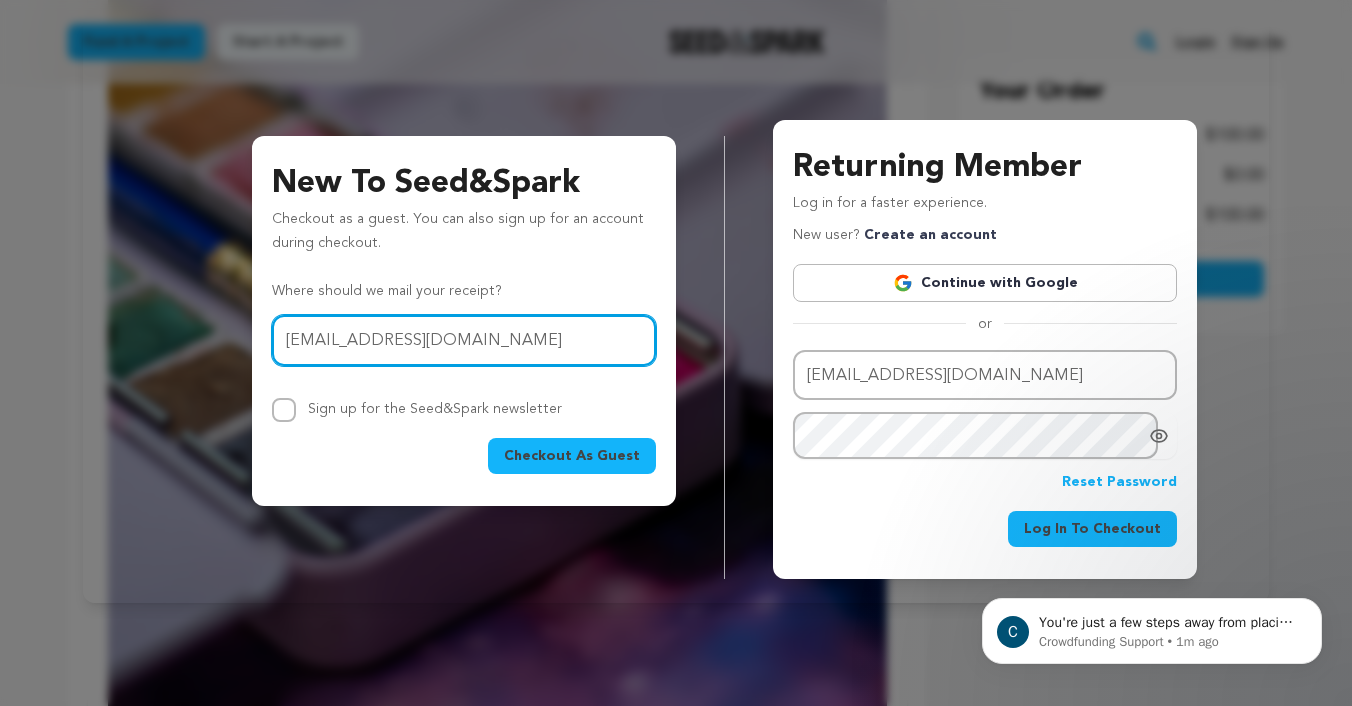 type on "[EMAIL_ADDRESS][DOMAIN_NAME]" 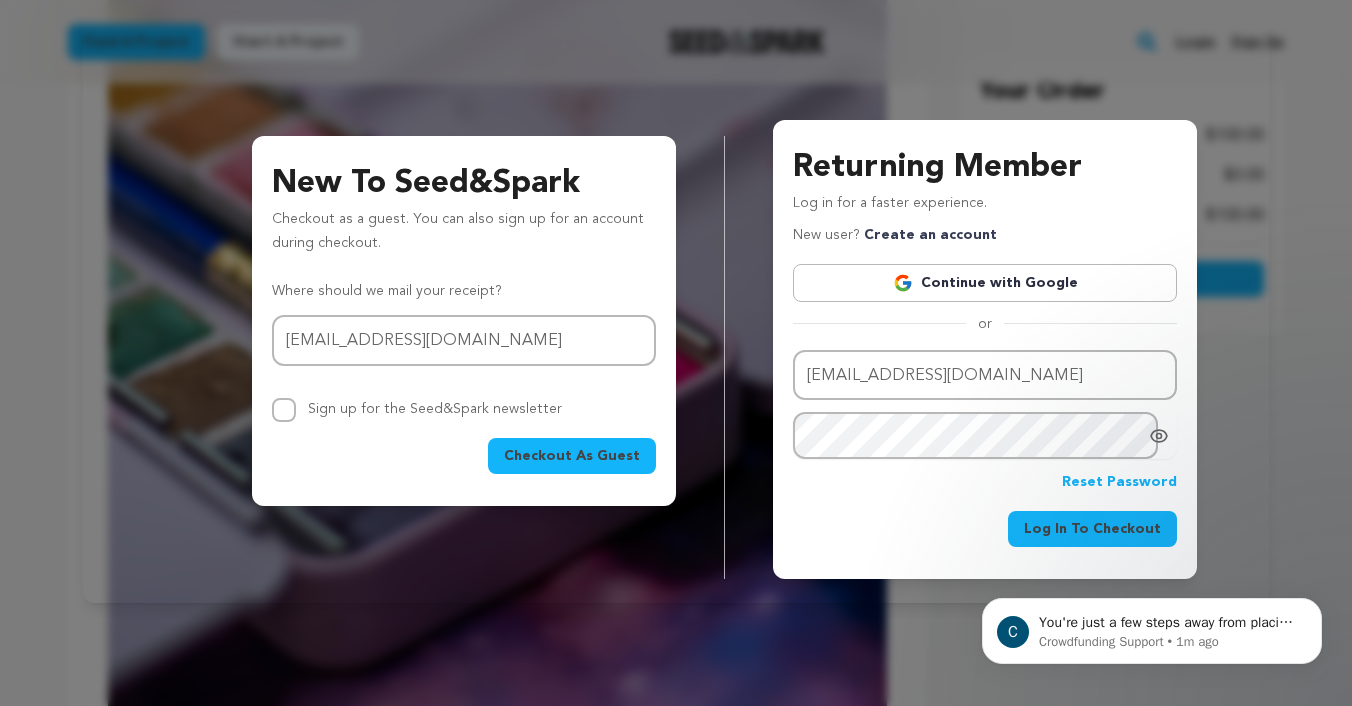 click on "Checkout As Guest" at bounding box center (572, 456) 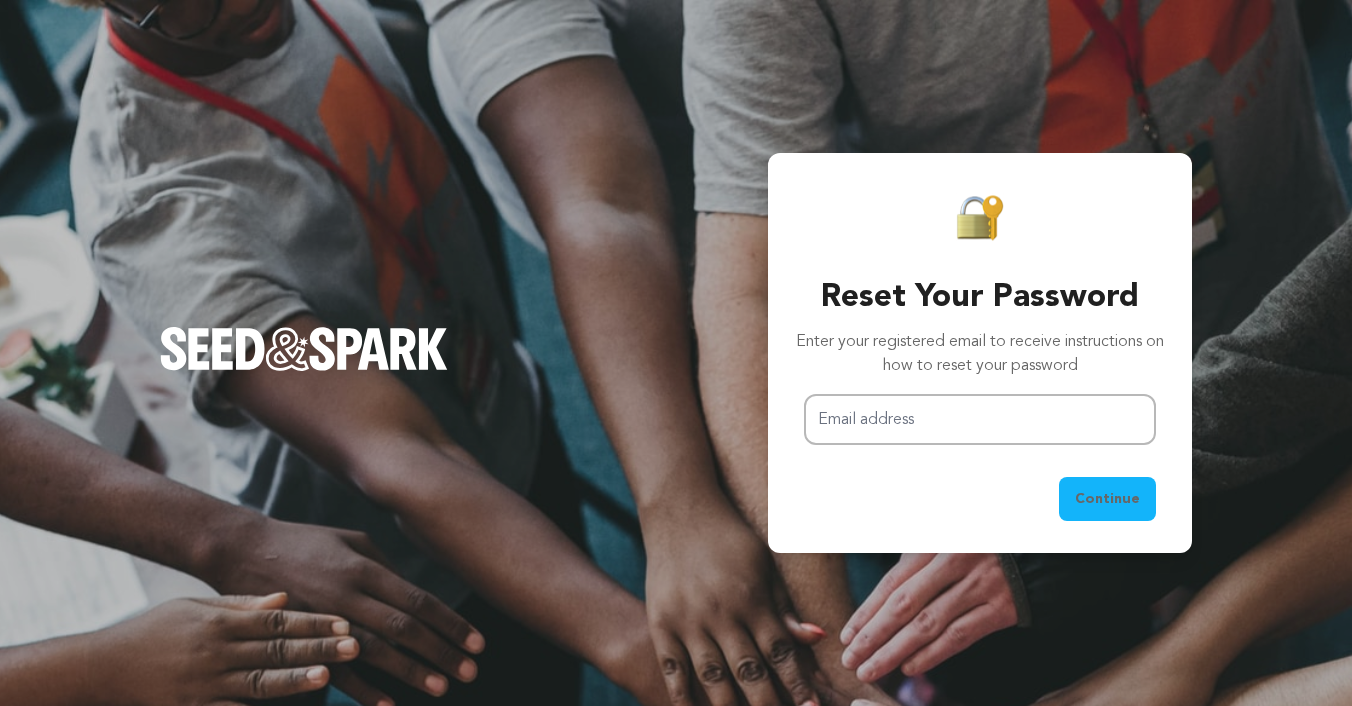 scroll, scrollTop: 0, scrollLeft: 0, axis: both 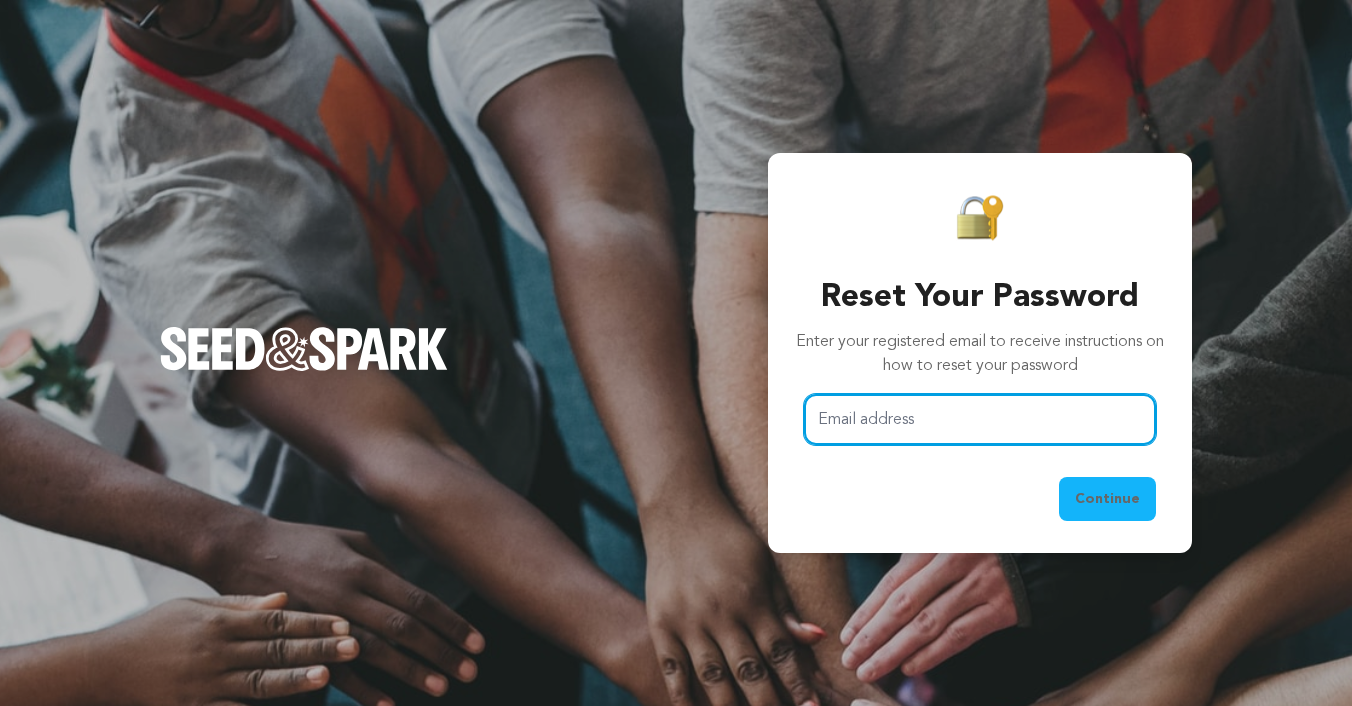 click on "Email address" at bounding box center (980, 419) 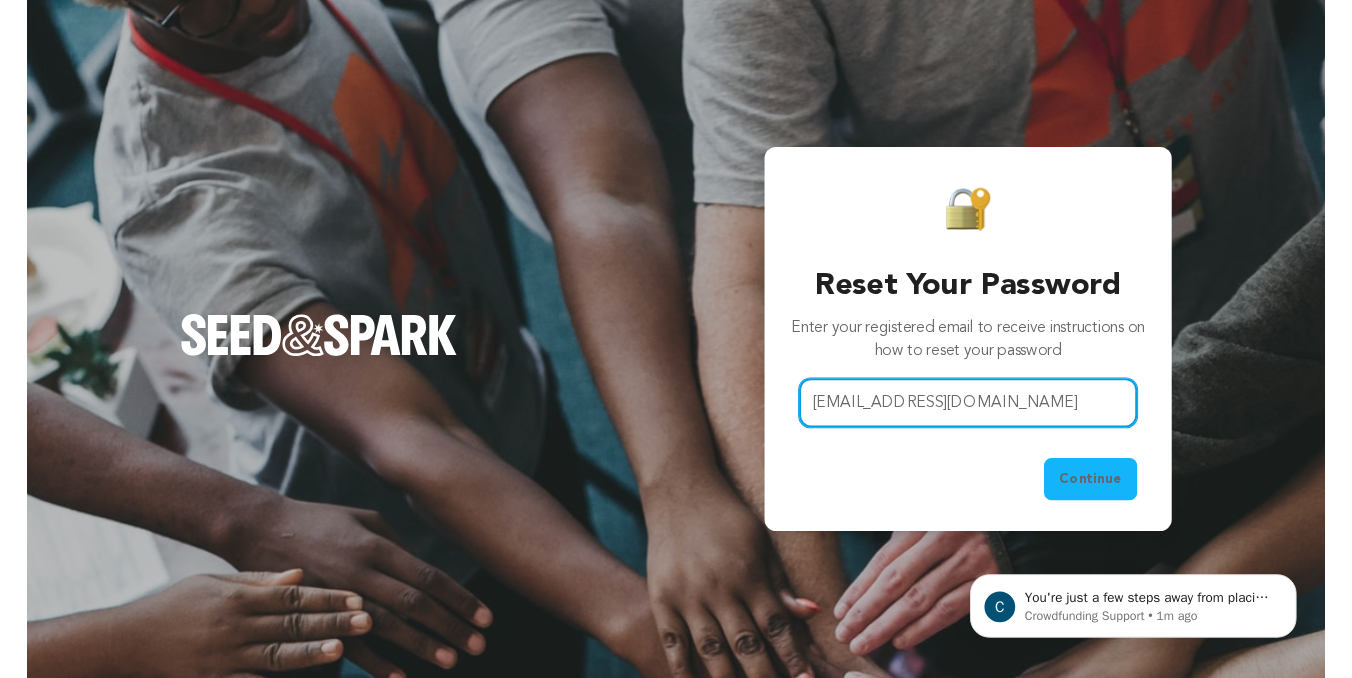 scroll, scrollTop: 0, scrollLeft: 0, axis: both 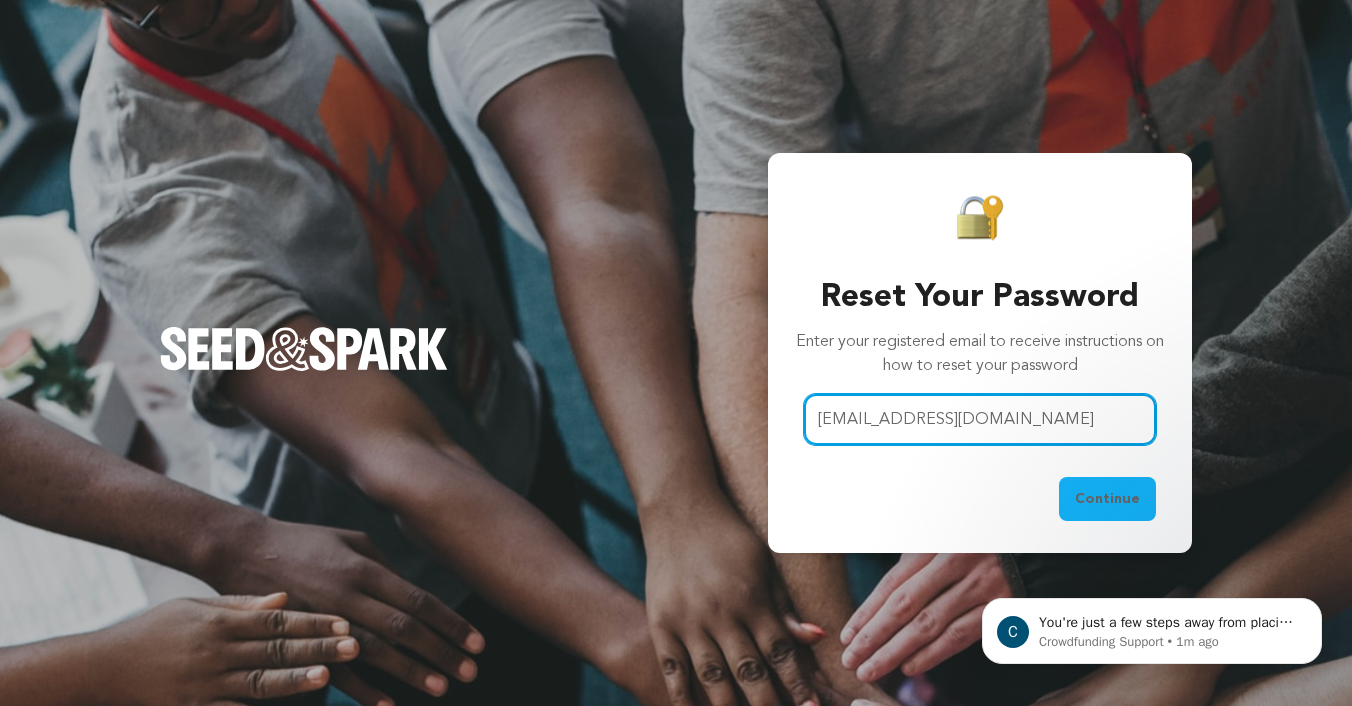 type on "ddsabu@gmail.com" 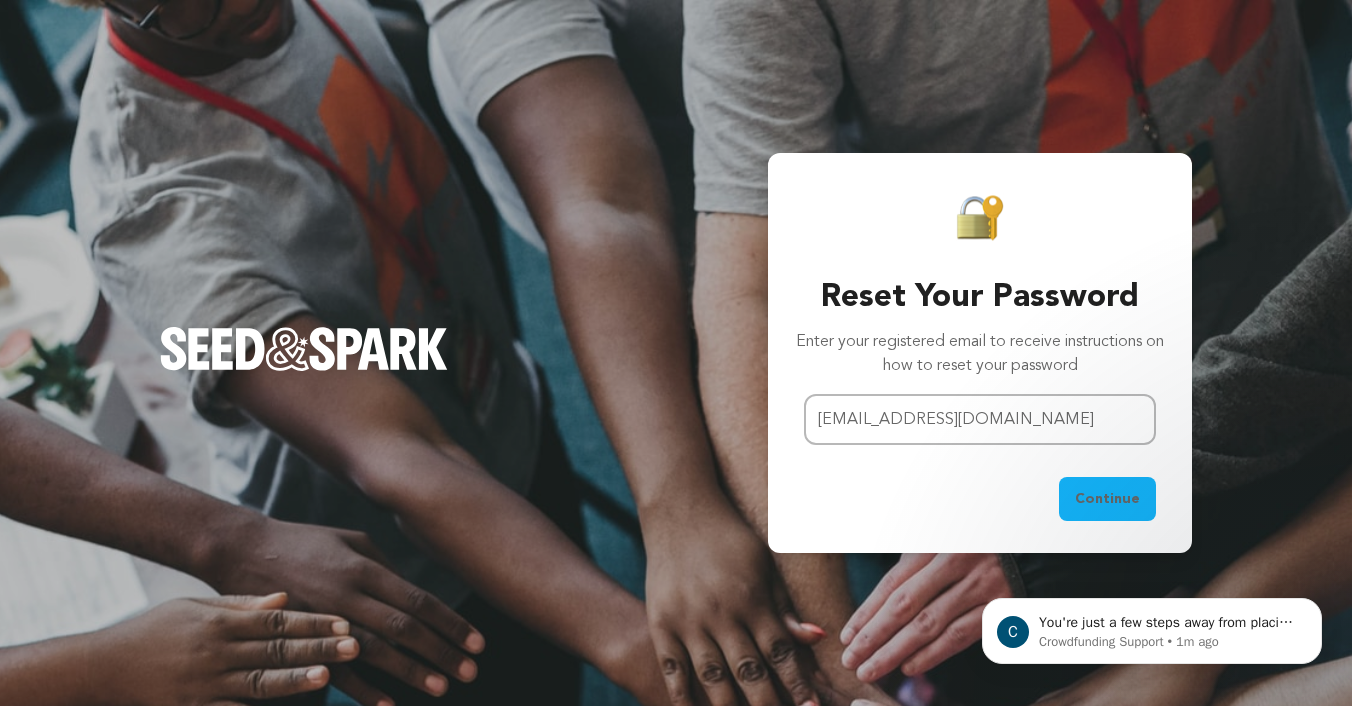 click on "Continue" at bounding box center (1107, 499) 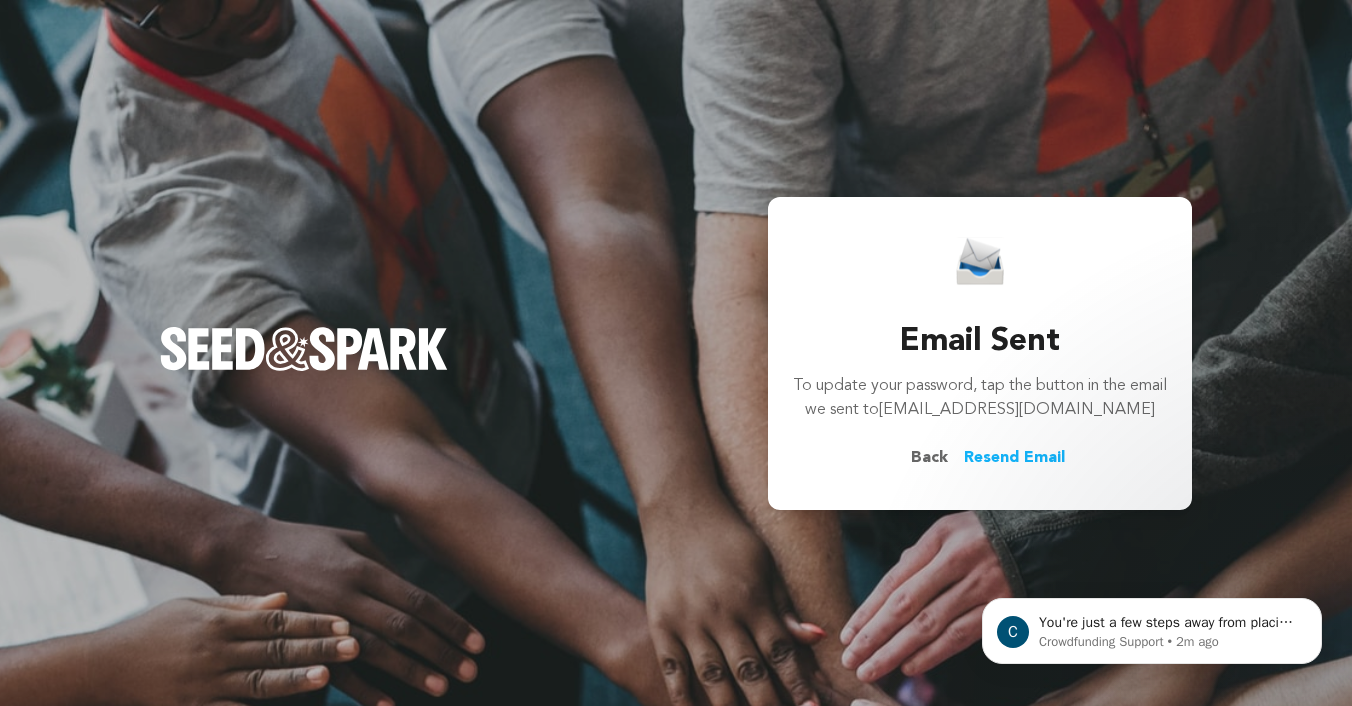 click on "Back" at bounding box center [929, 458] 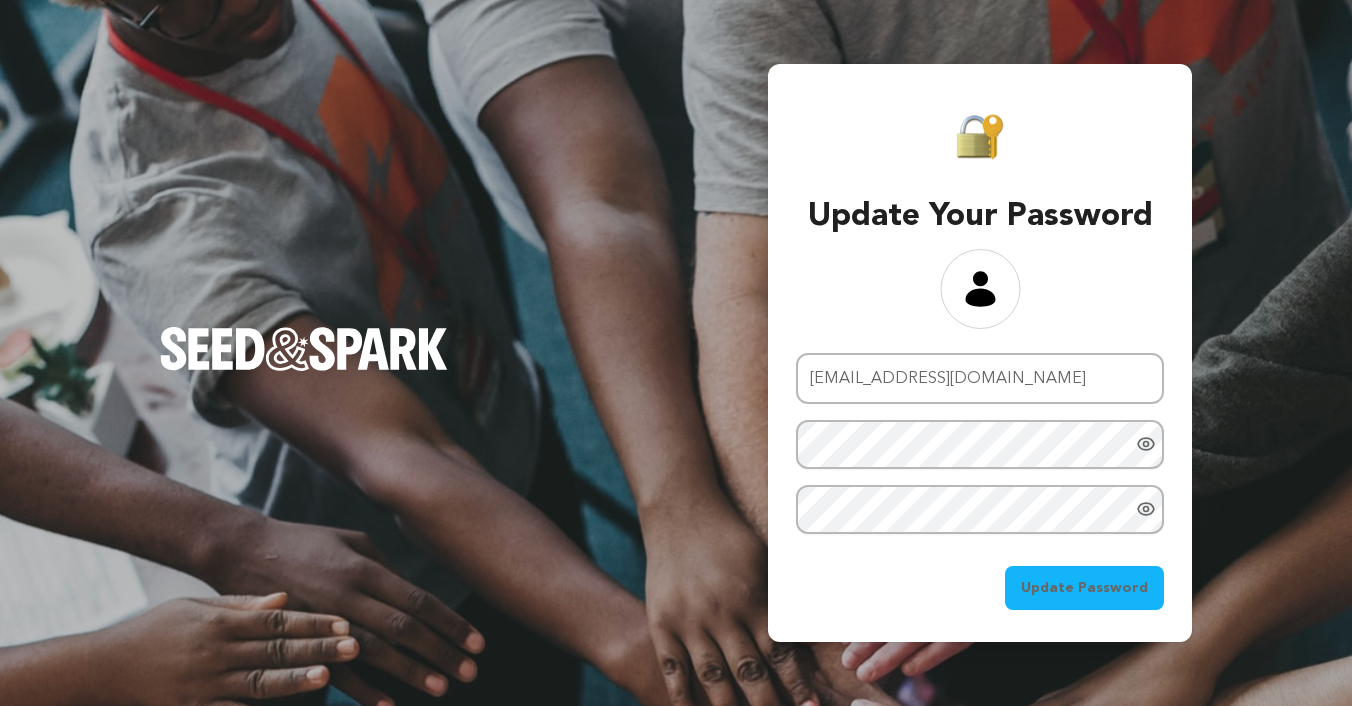 scroll, scrollTop: 0, scrollLeft: 0, axis: both 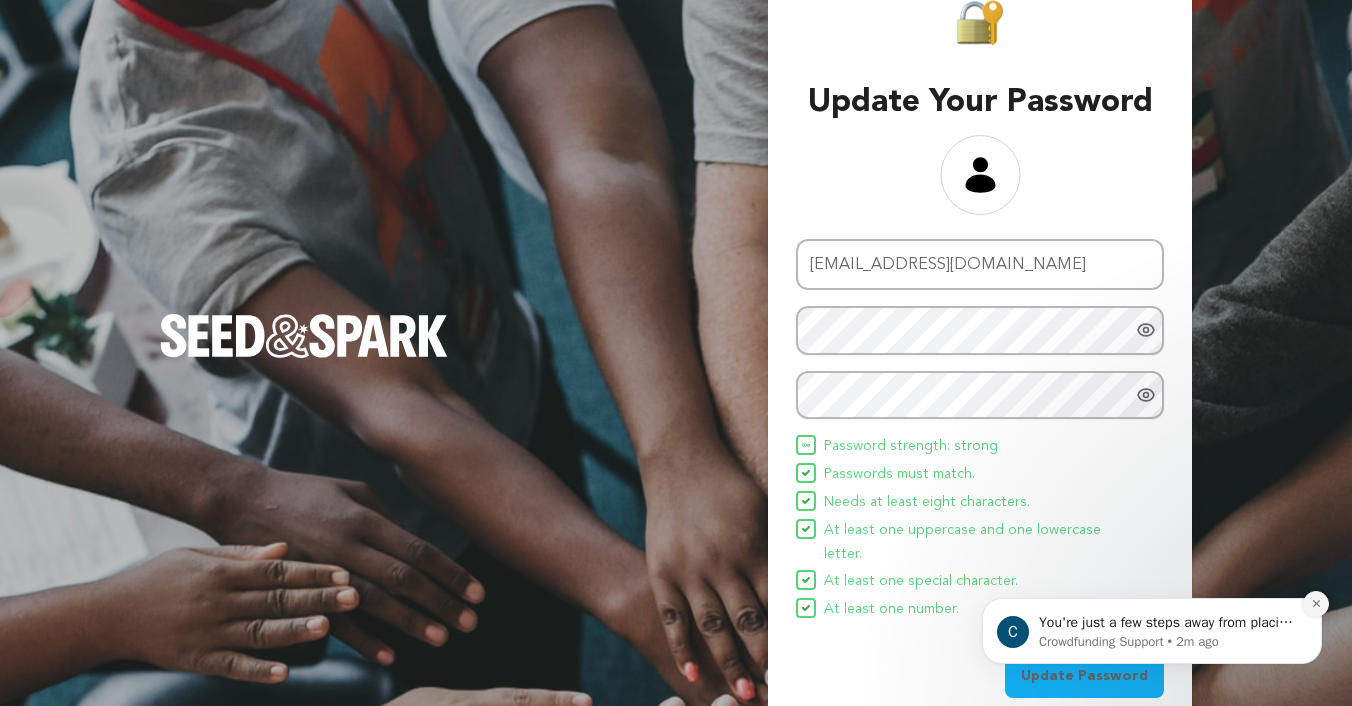 click at bounding box center [1316, 604] 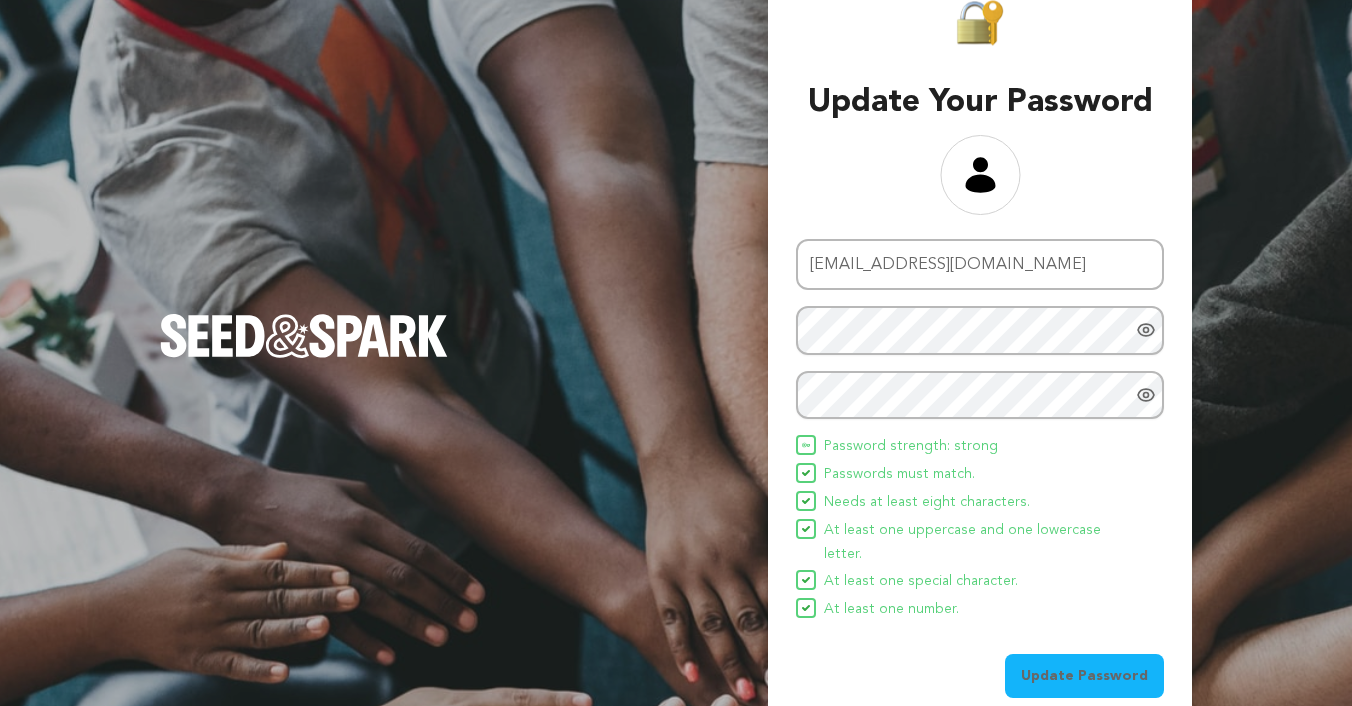 click on "Update Password" at bounding box center (1084, 676) 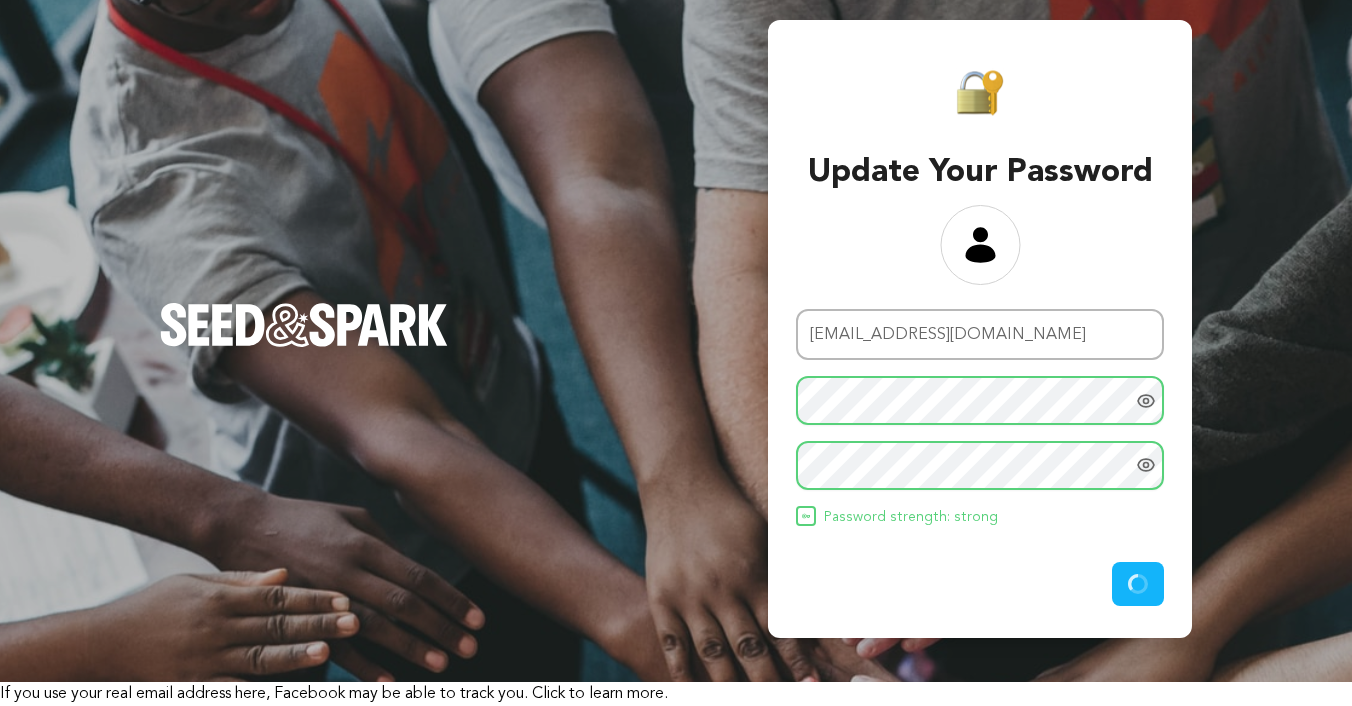 scroll, scrollTop: 0, scrollLeft: 0, axis: both 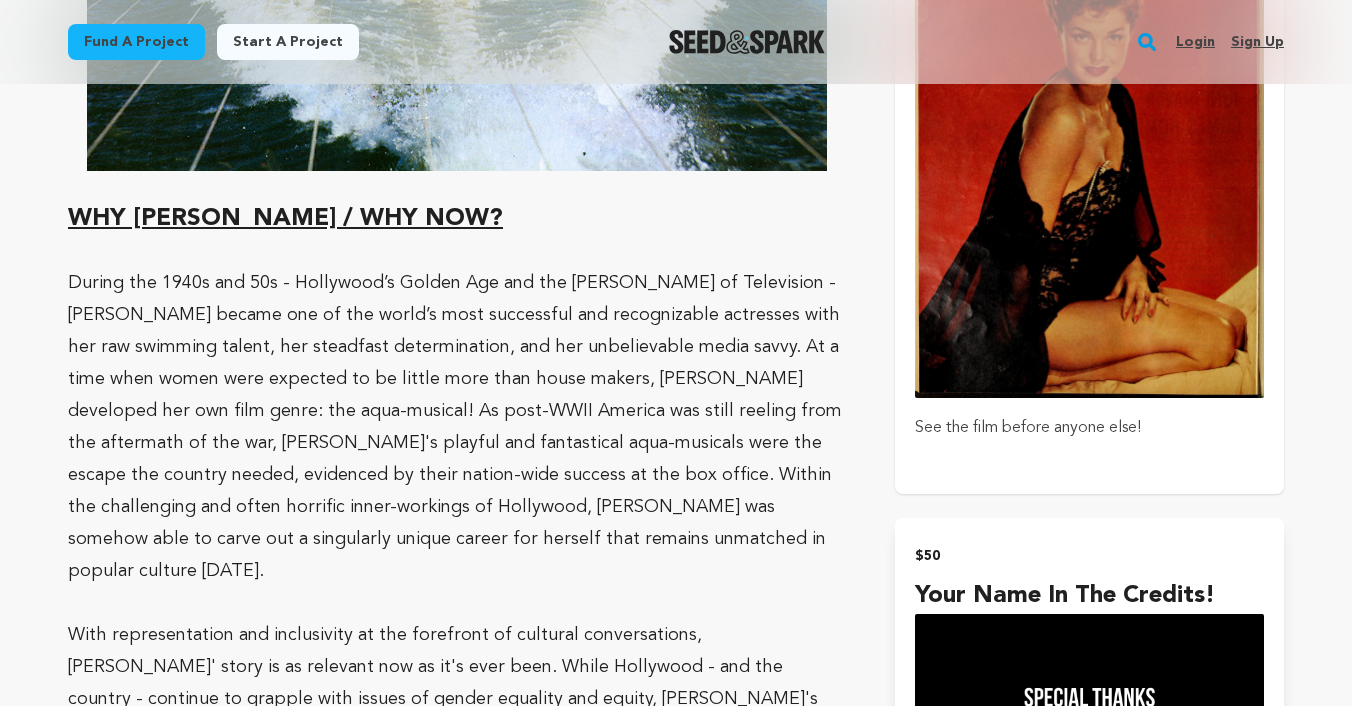 click at bounding box center [1089, 161] 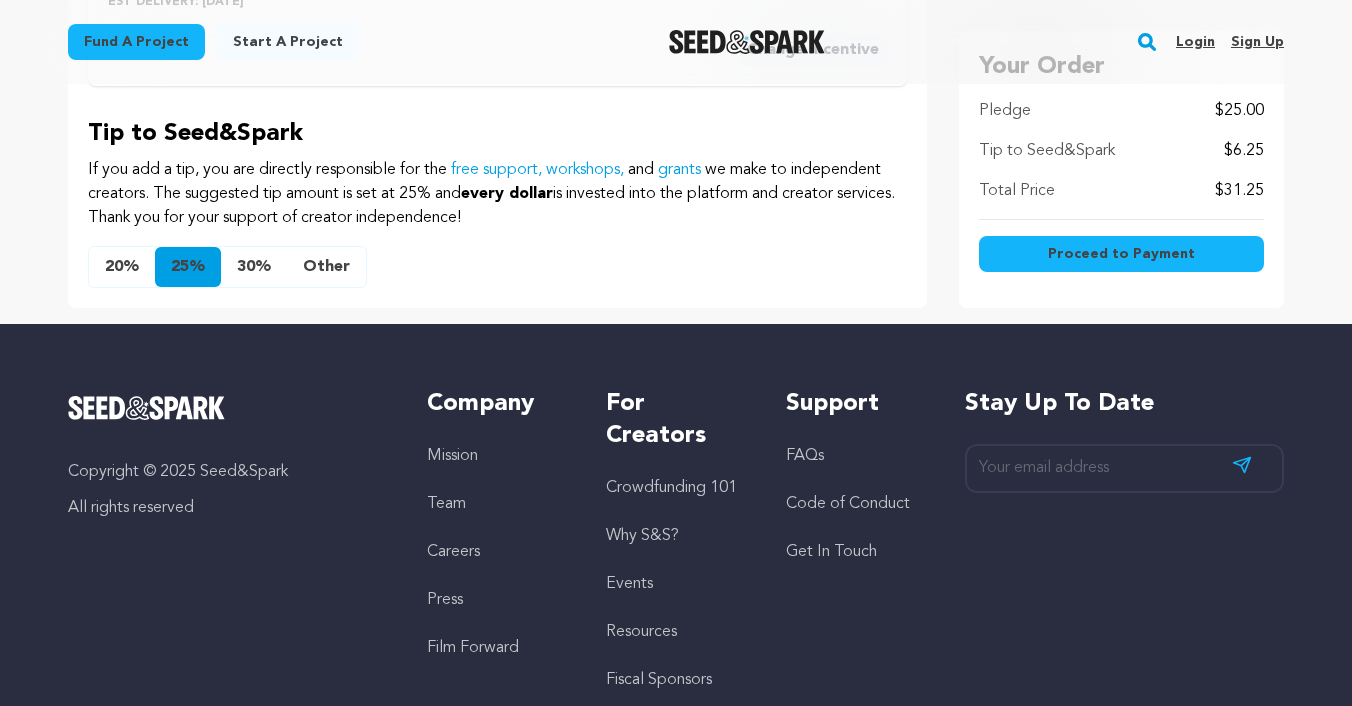 scroll, scrollTop: 1789, scrollLeft: 0, axis: vertical 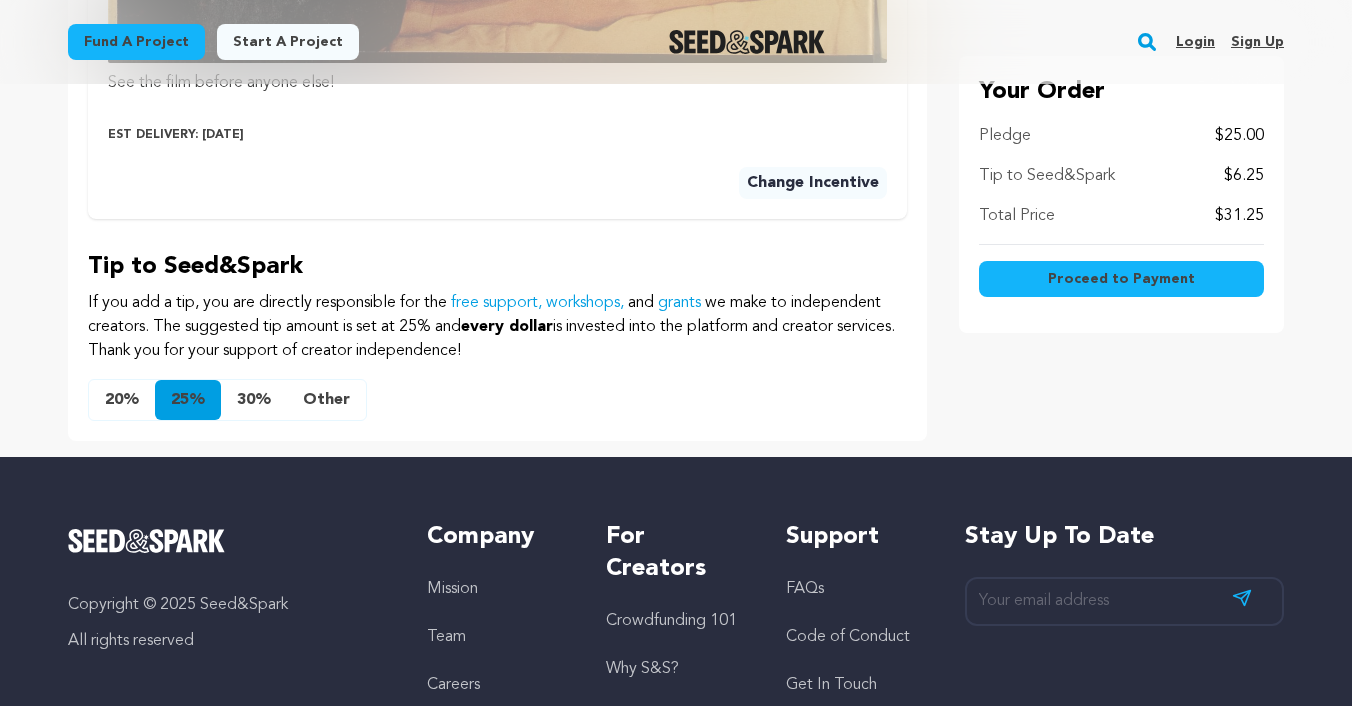 click on "Other" at bounding box center [326, 400] 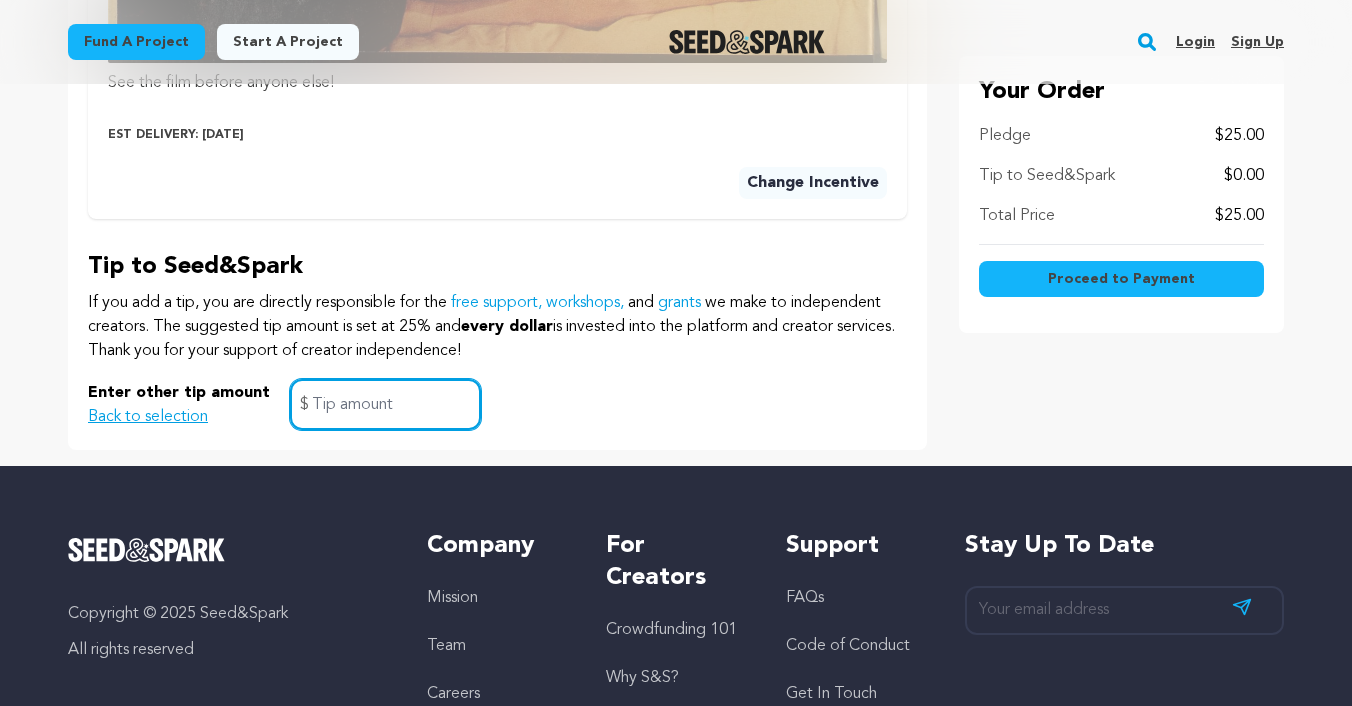 click at bounding box center [385, 404] 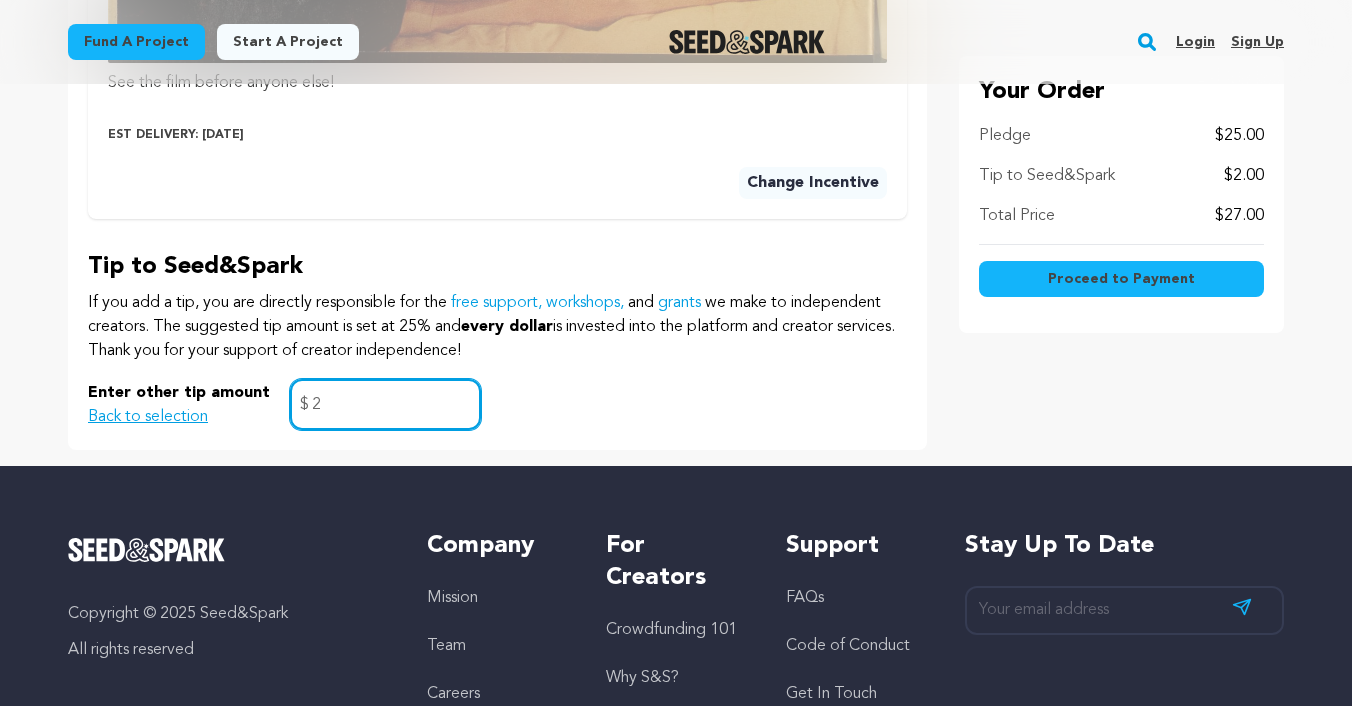 type on "2" 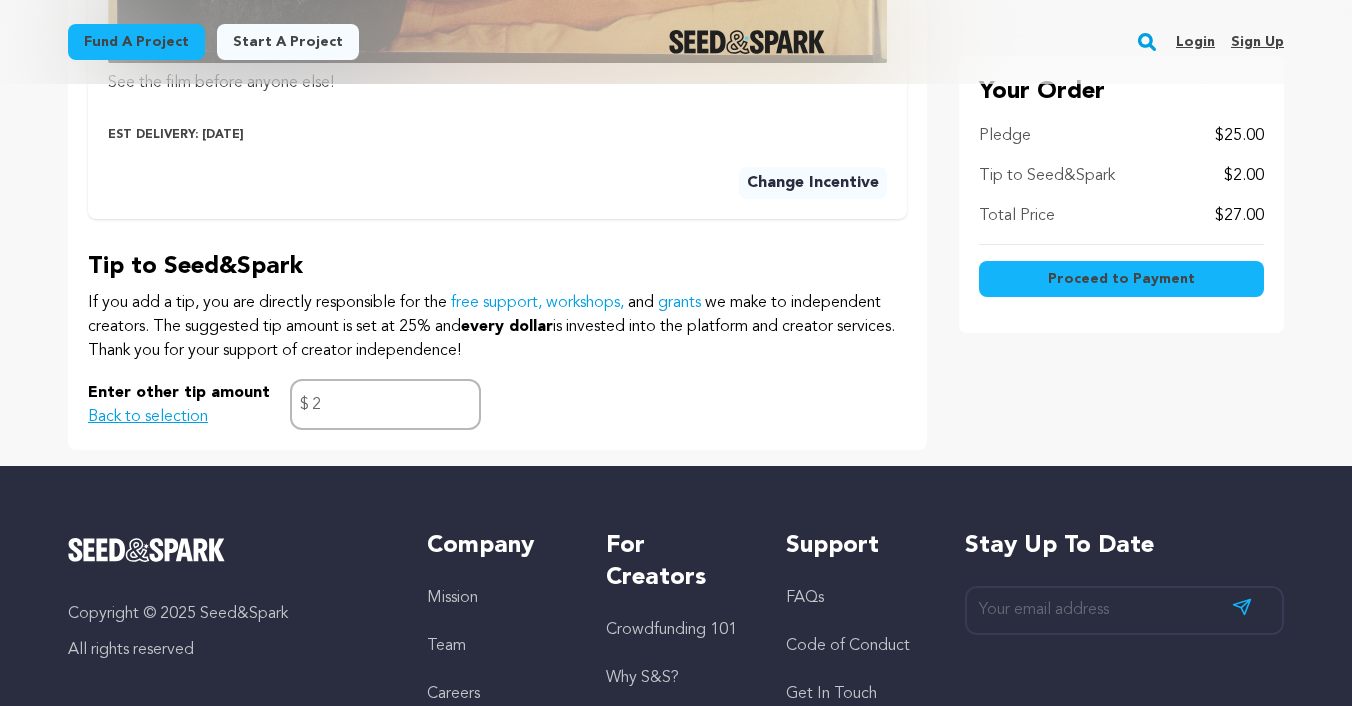 click on "Tip to Seed&Spark
If you add a tip, you are directly responsible for the
free support, workshops,
and
grants
we make to
independent creators. The suggested tip amount is set at 25% and   every dollar   is invested into the platform
and creator services. Thank you for your support of creator independence!
20%
25%
30%
Other
2 $" at bounding box center (497, 340) 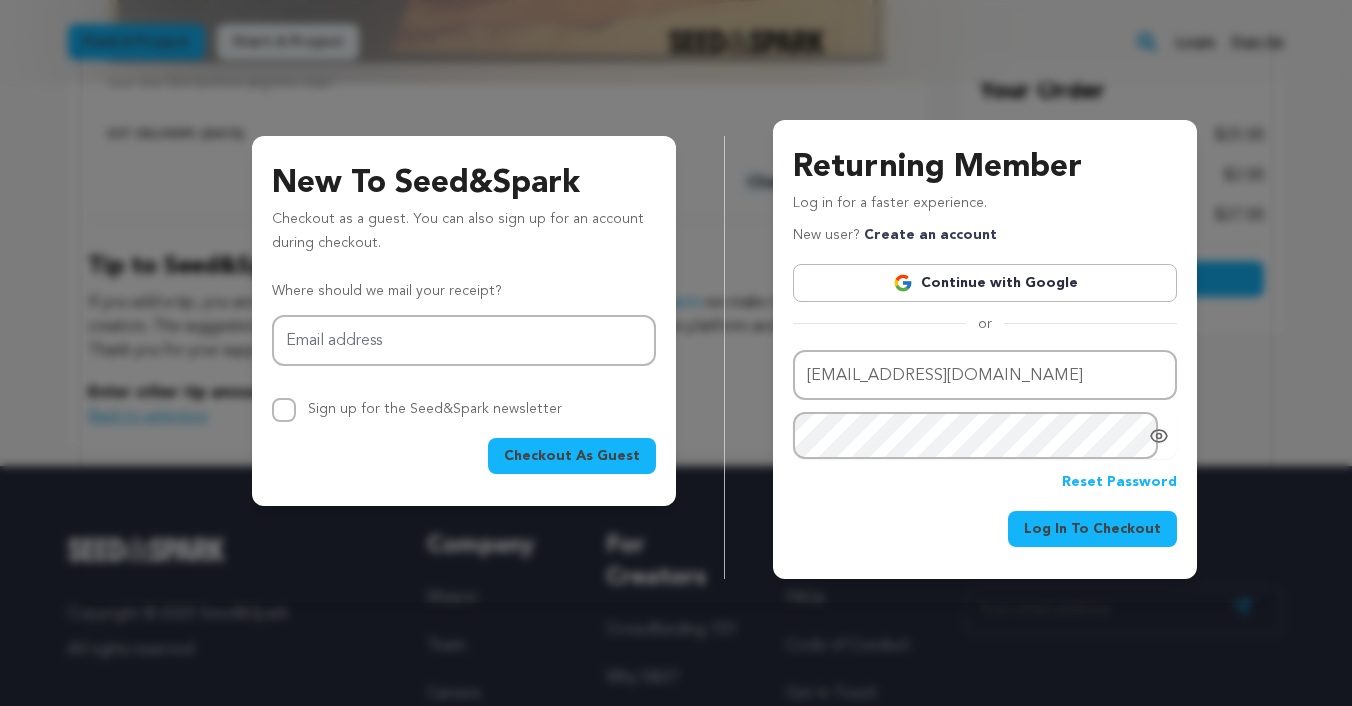 click on "Log In To Checkout" at bounding box center [1092, 529] 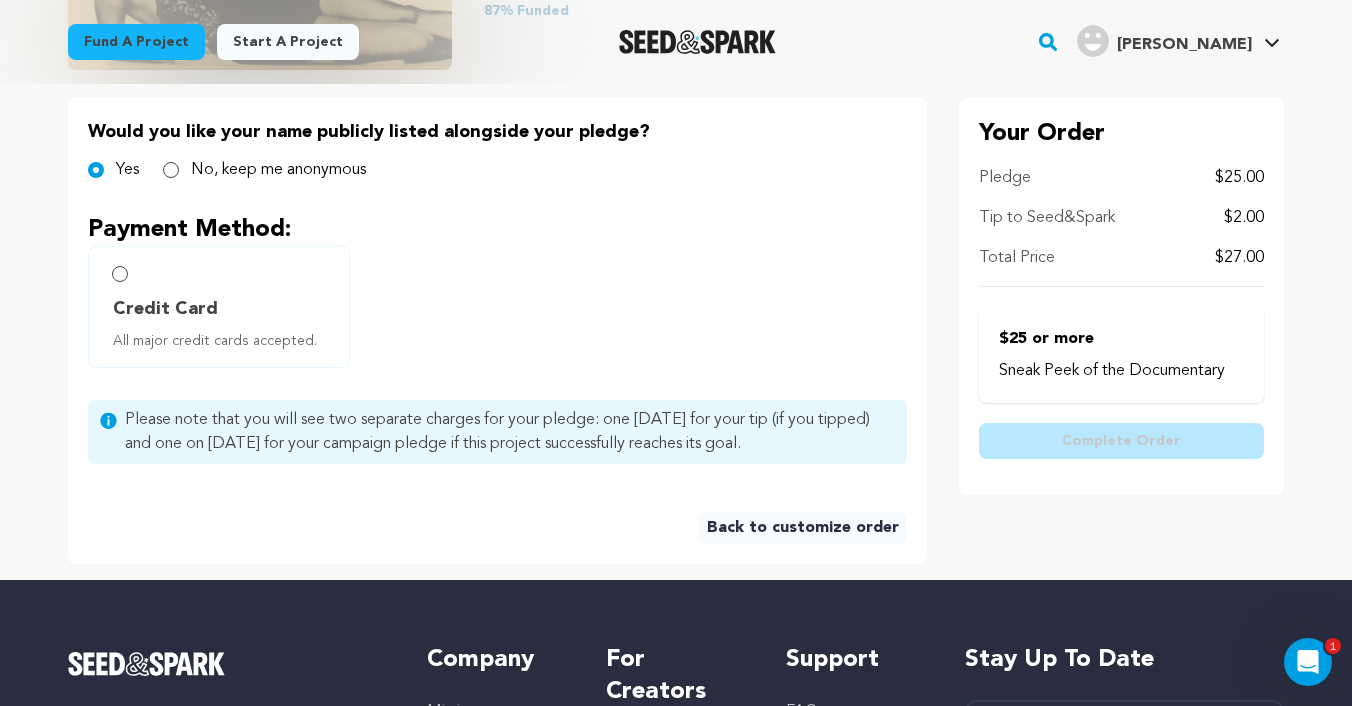 scroll, scrollTop: 421, scrollLeft: 0, axis: vertical 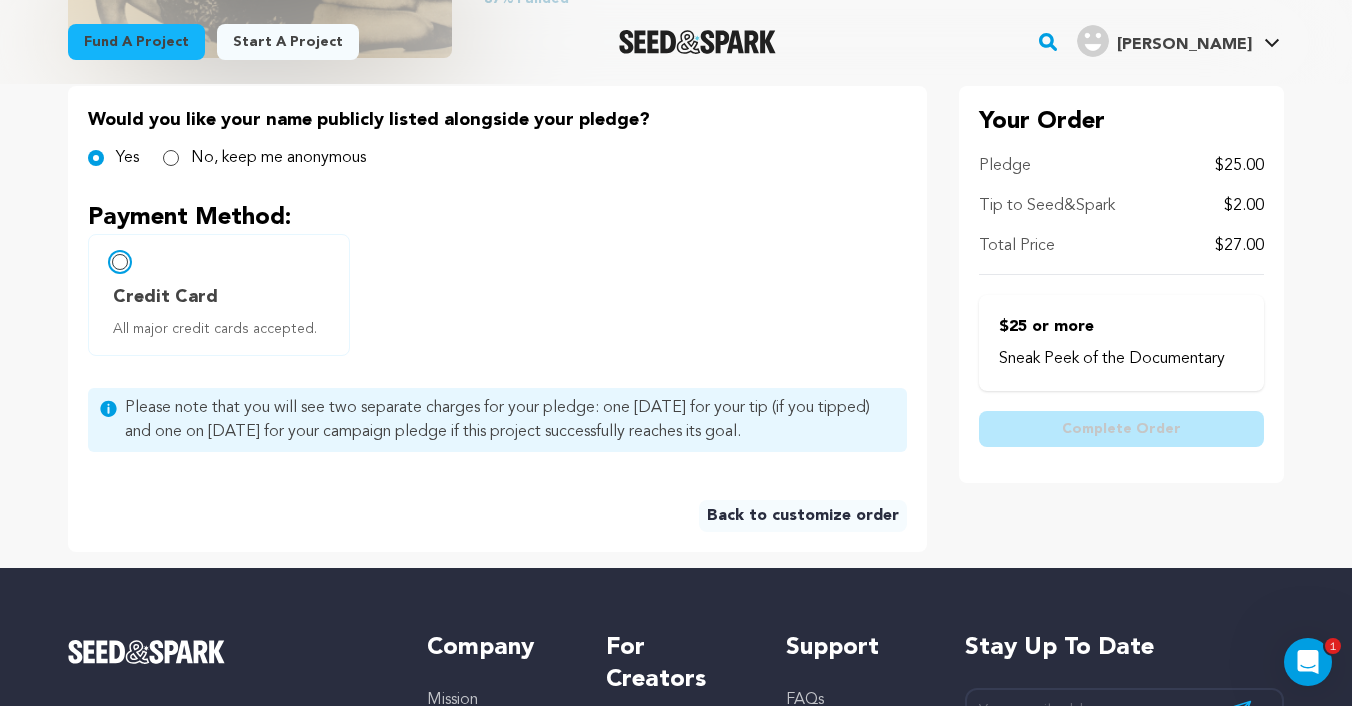 click on "Credit Card
All major credit cards accepted." at bounding box center [120, 262] 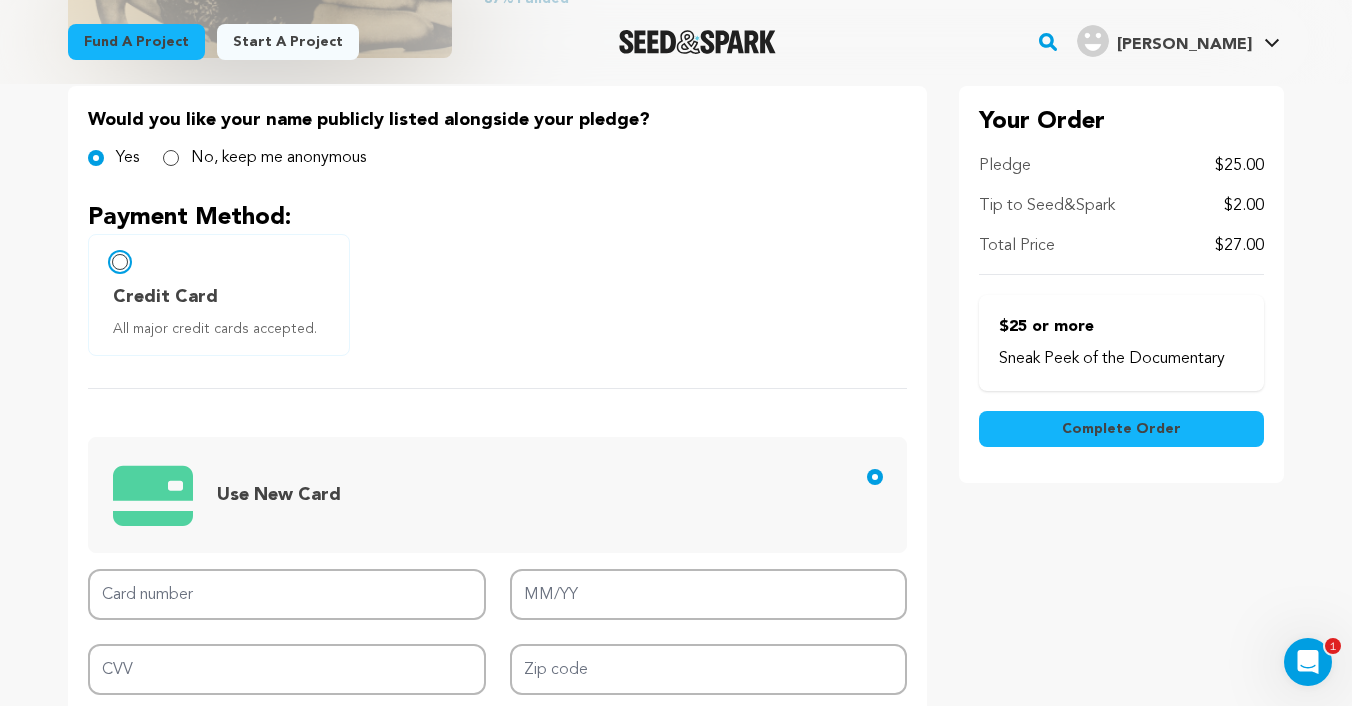 radio on "false" 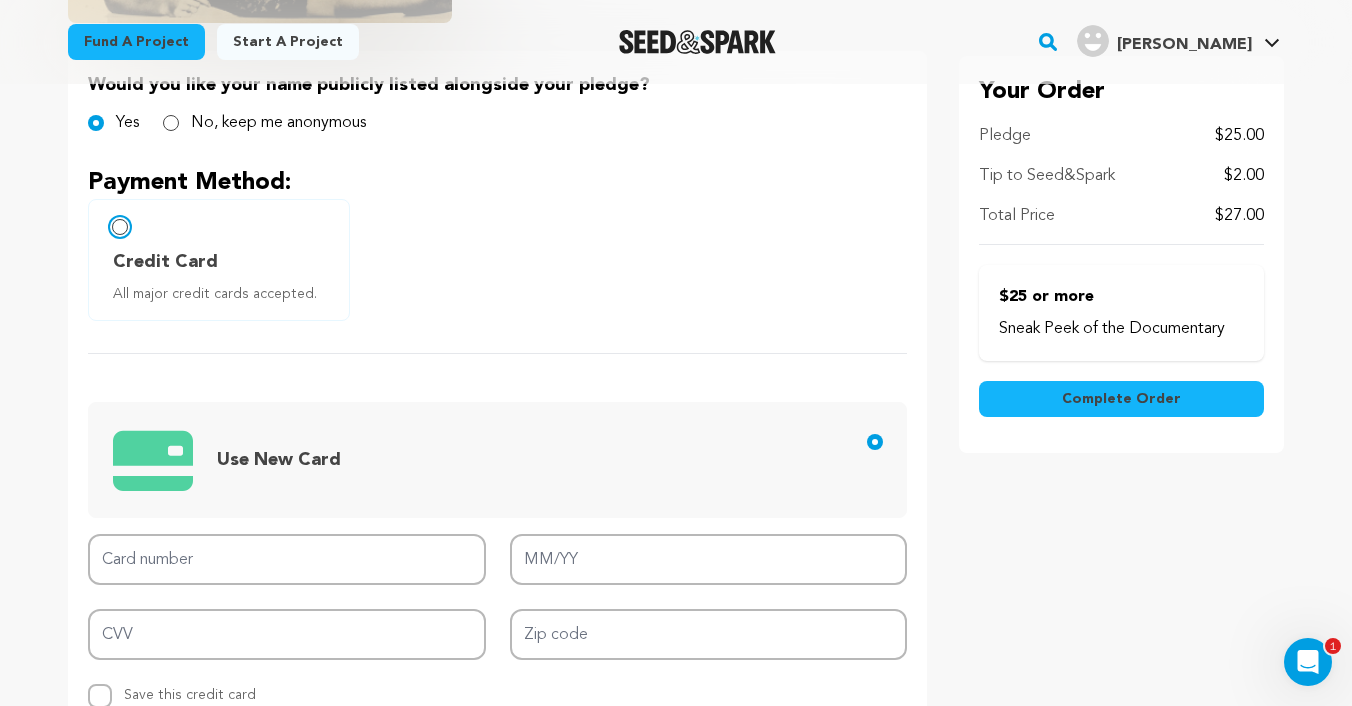 scroll, scrollTop: 515, scrollLeft: 0, axis: vertical 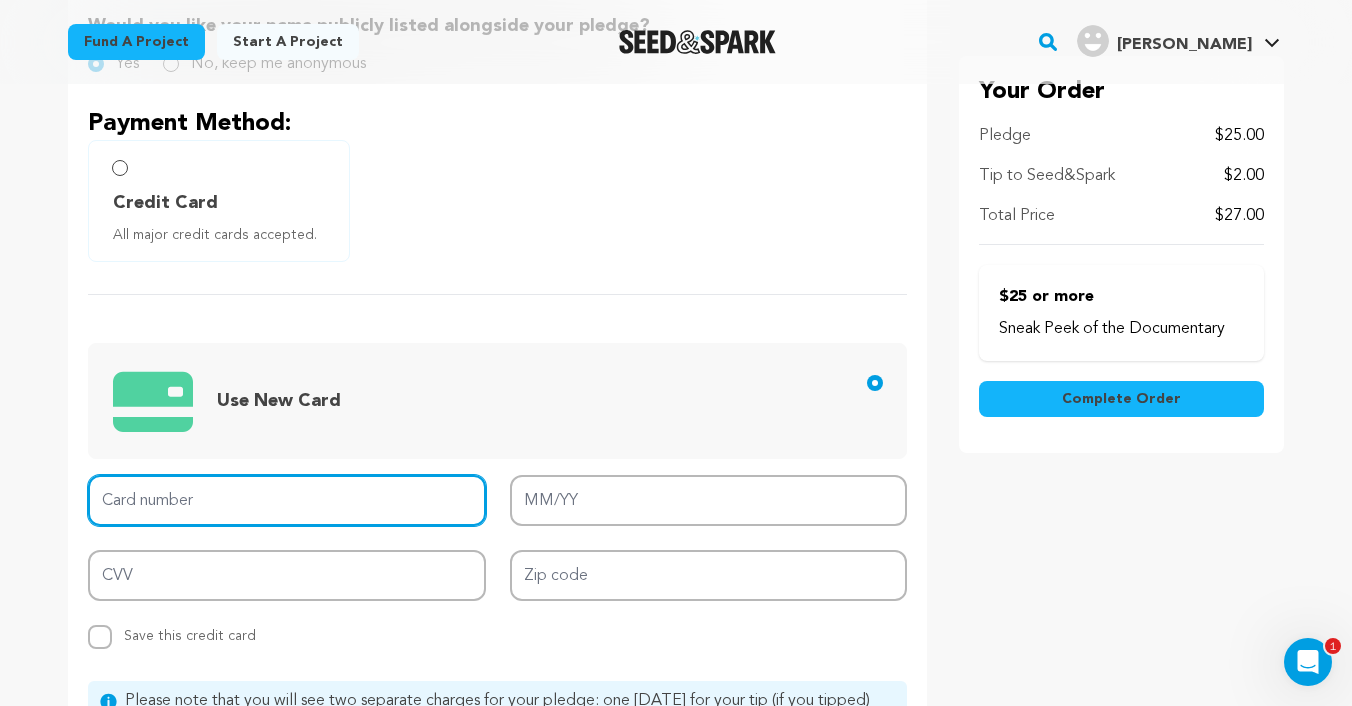 click on "Card number" at bounding box center (287, 500) 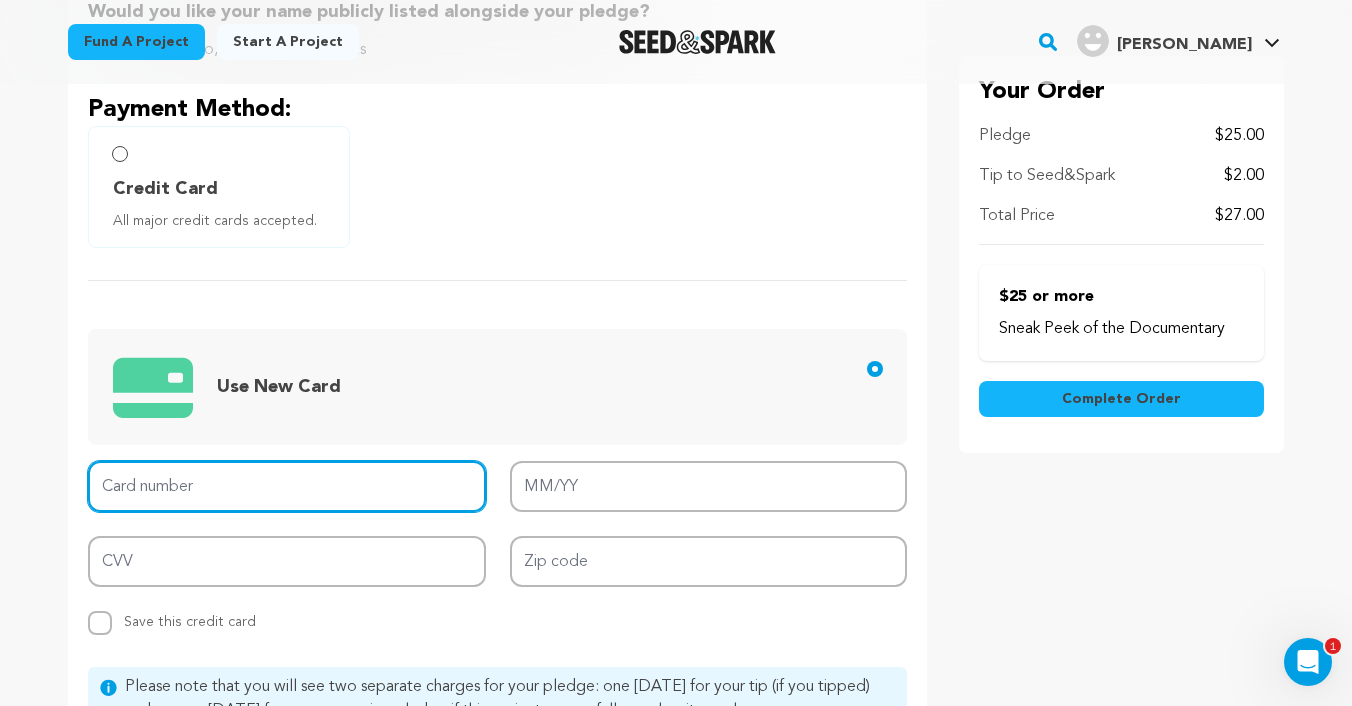 scroll, scrollTop: 526, scrollLeft: 0, axis: vertical 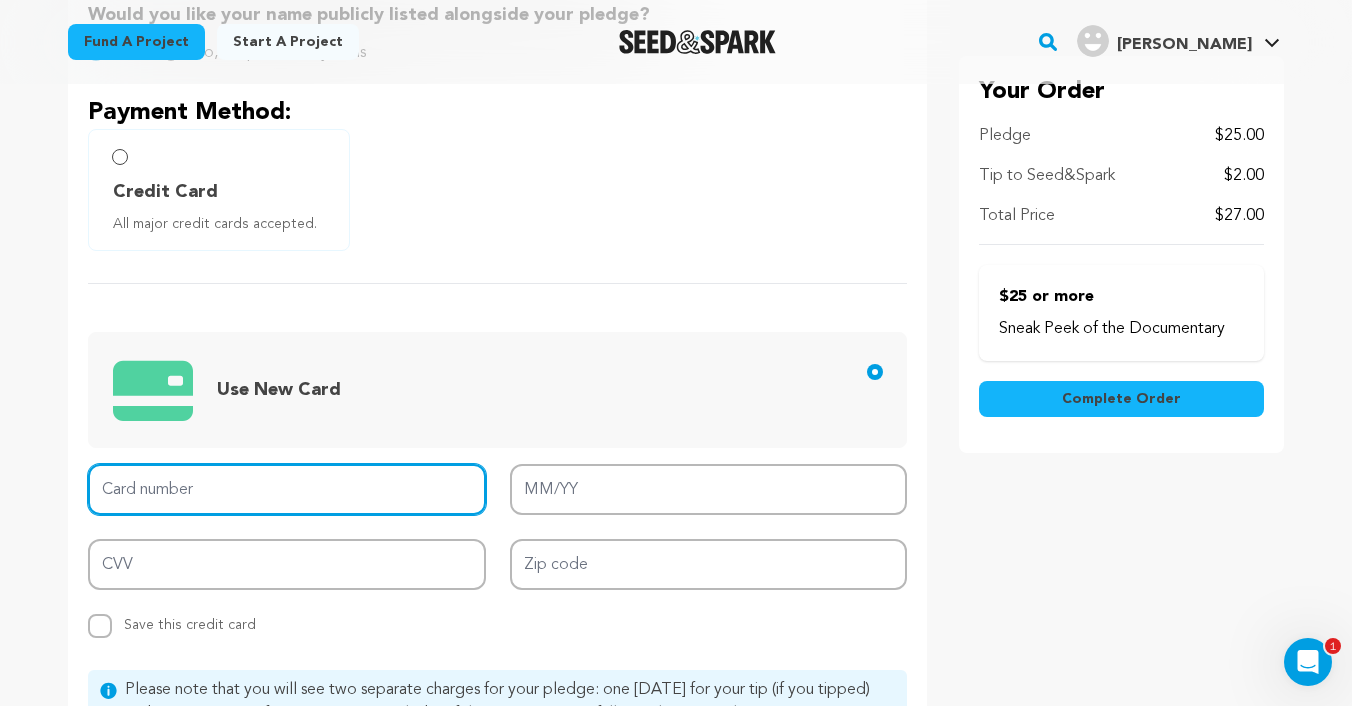 click on "Card number" at bounding box center (287, 489) 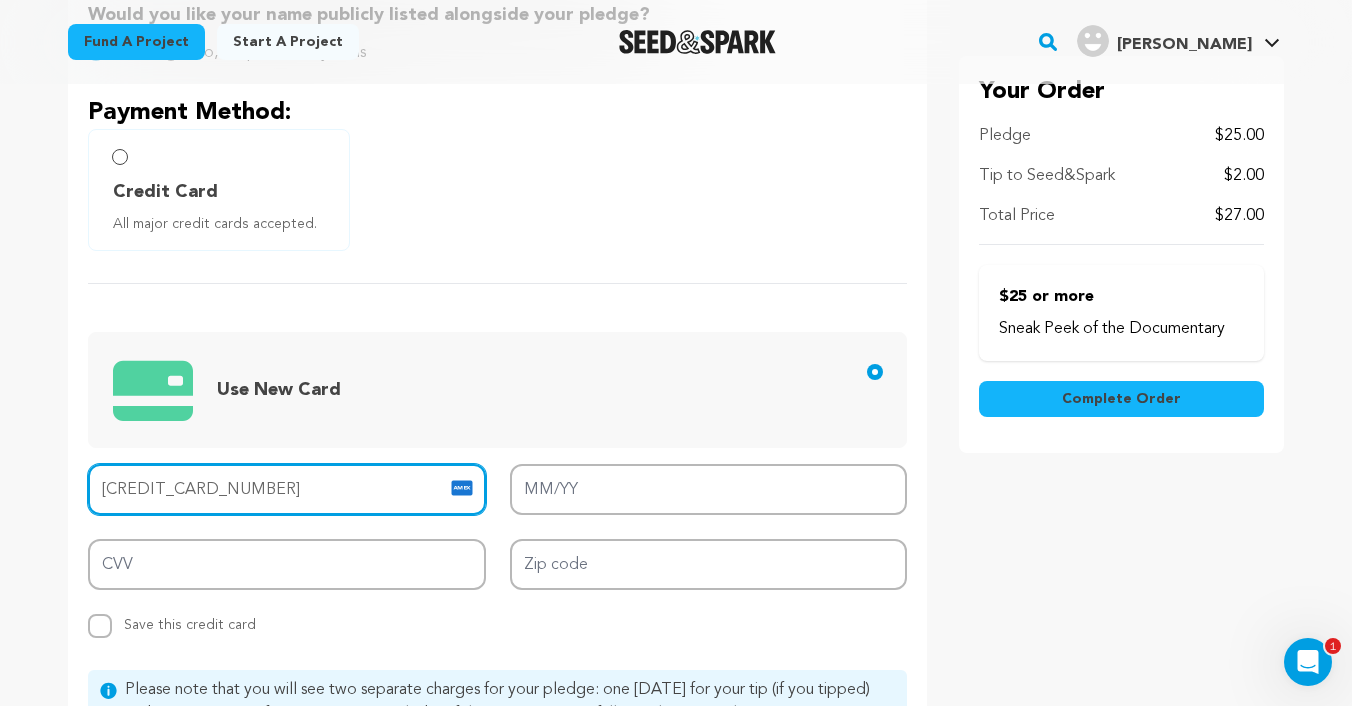 type on "3792 9520 3021 000" 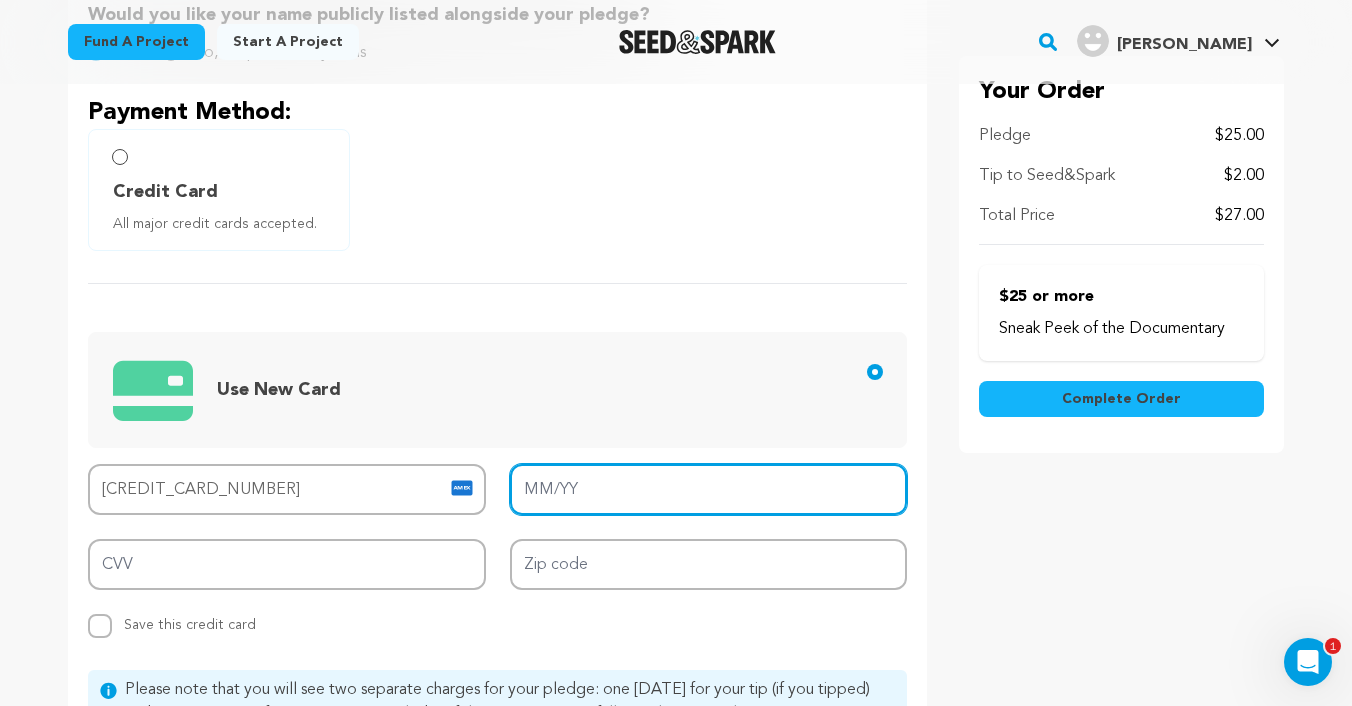 click on "MM/YY" at bounding box center (709, 489) 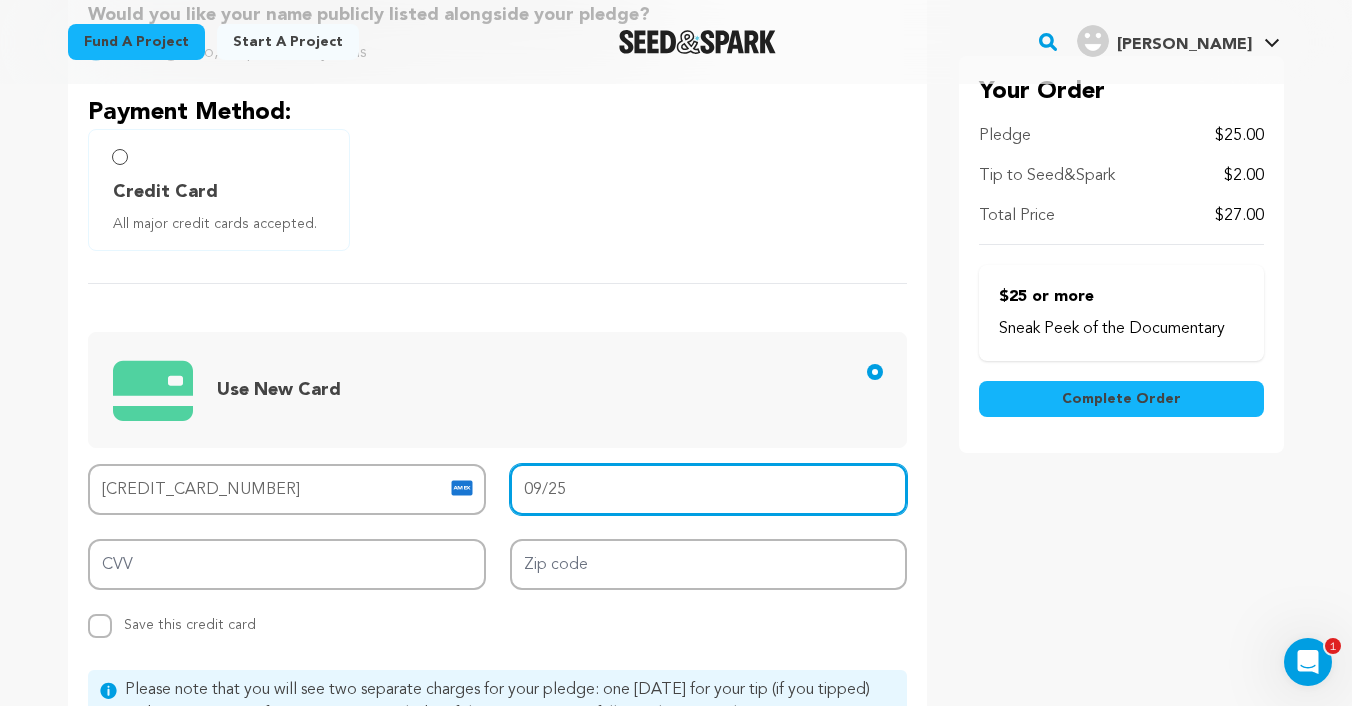 type on "09/25" 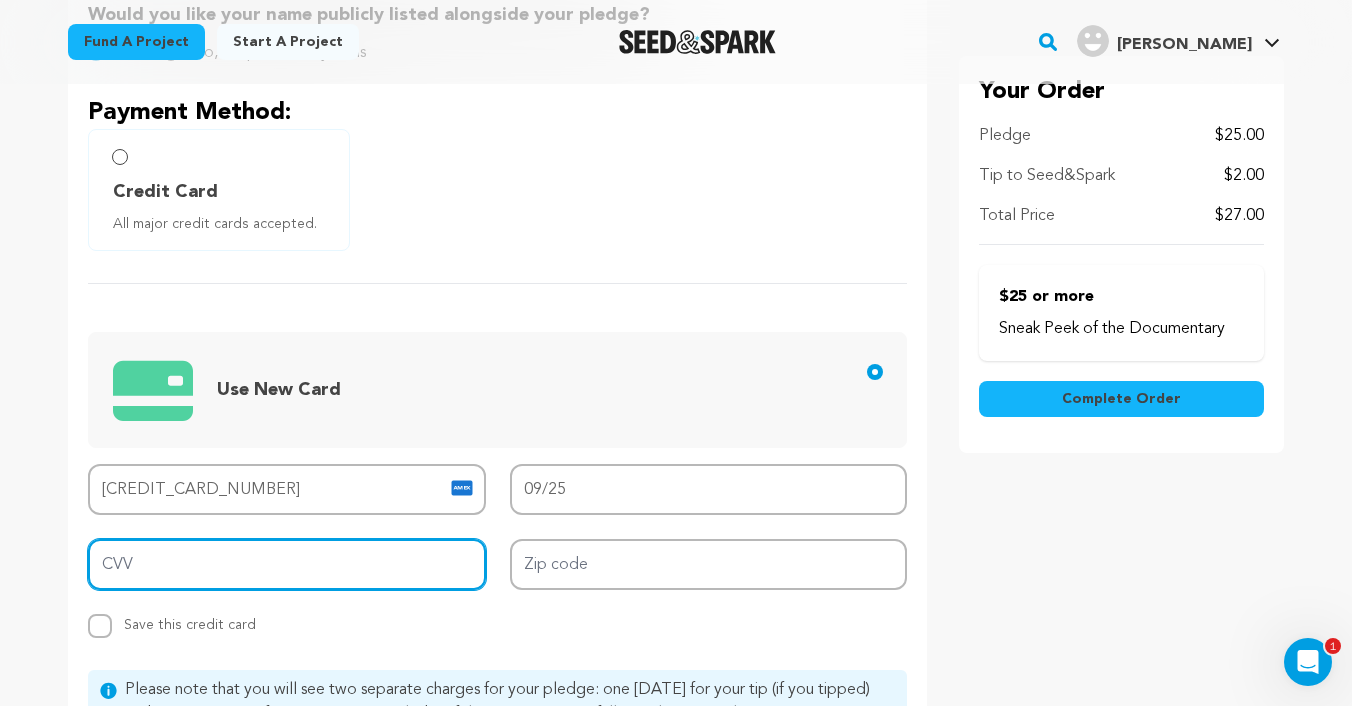 click on "CVV" at bounding box center [287, 564] 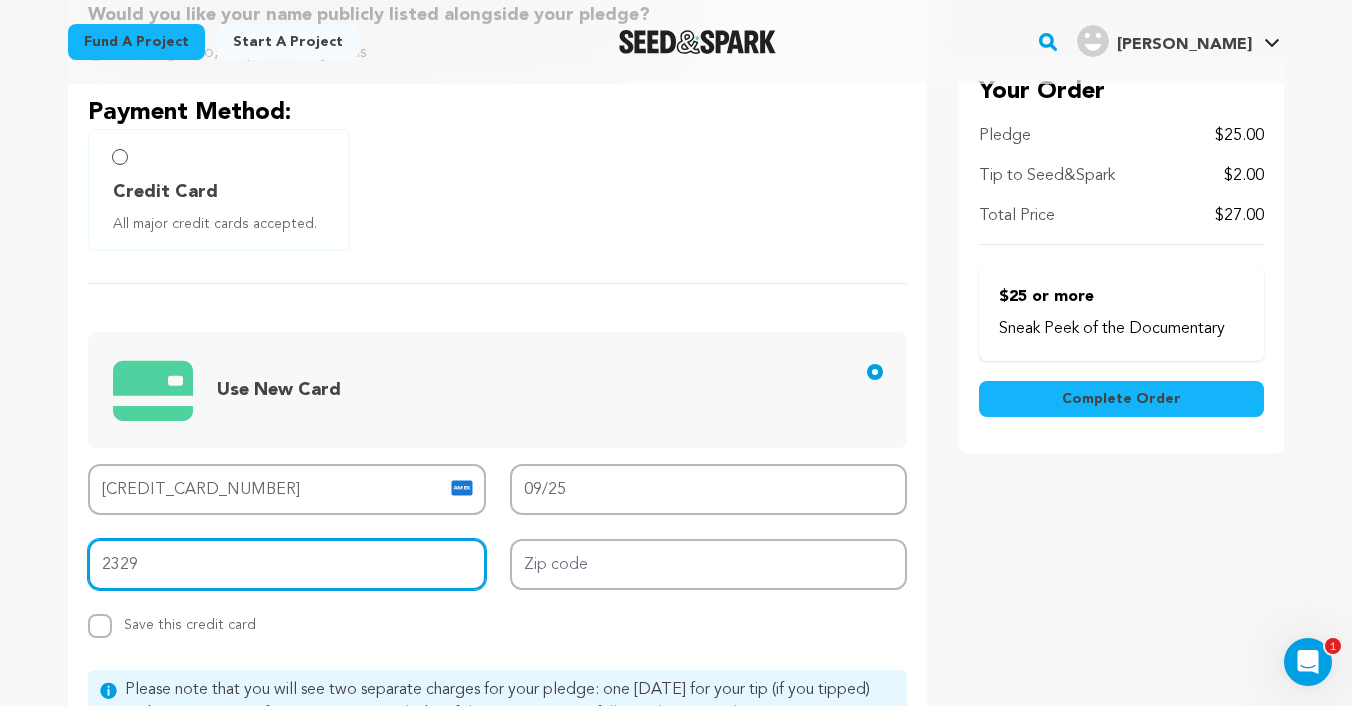 type on "2329" 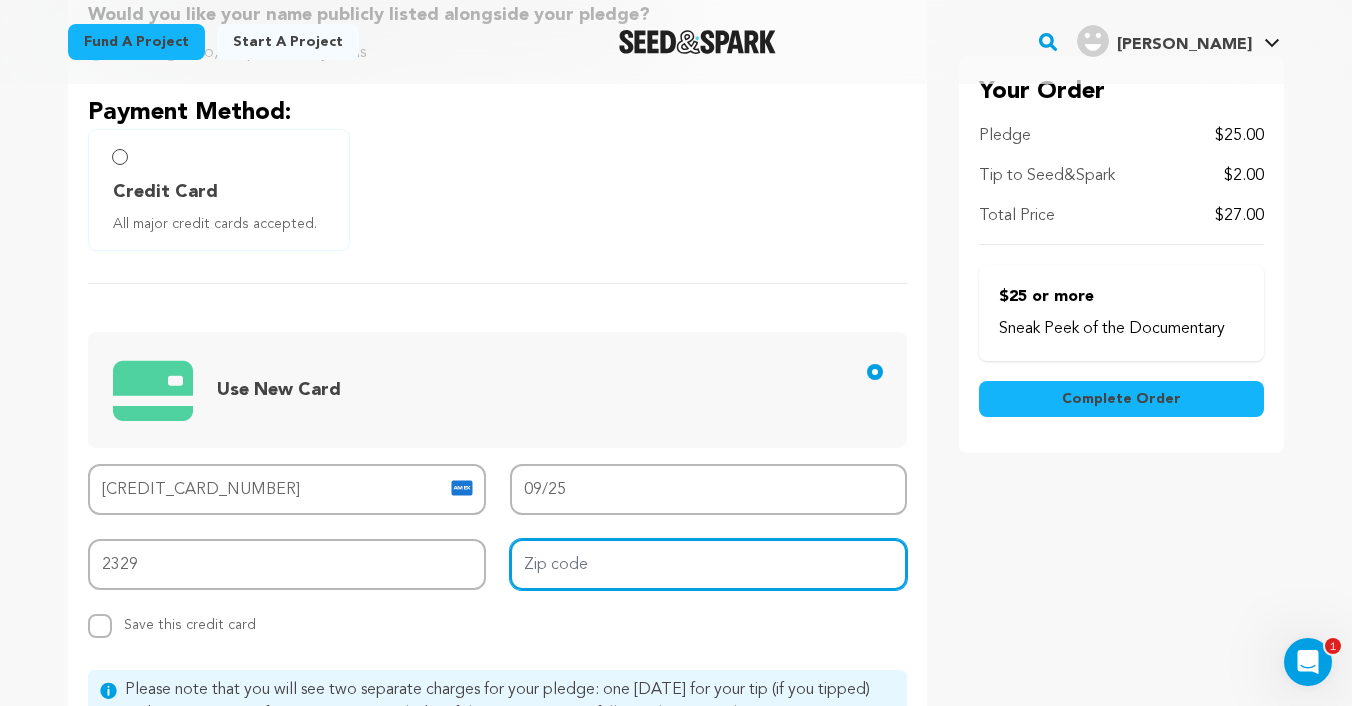click on "Zip code" at bounding box center (709, 564) 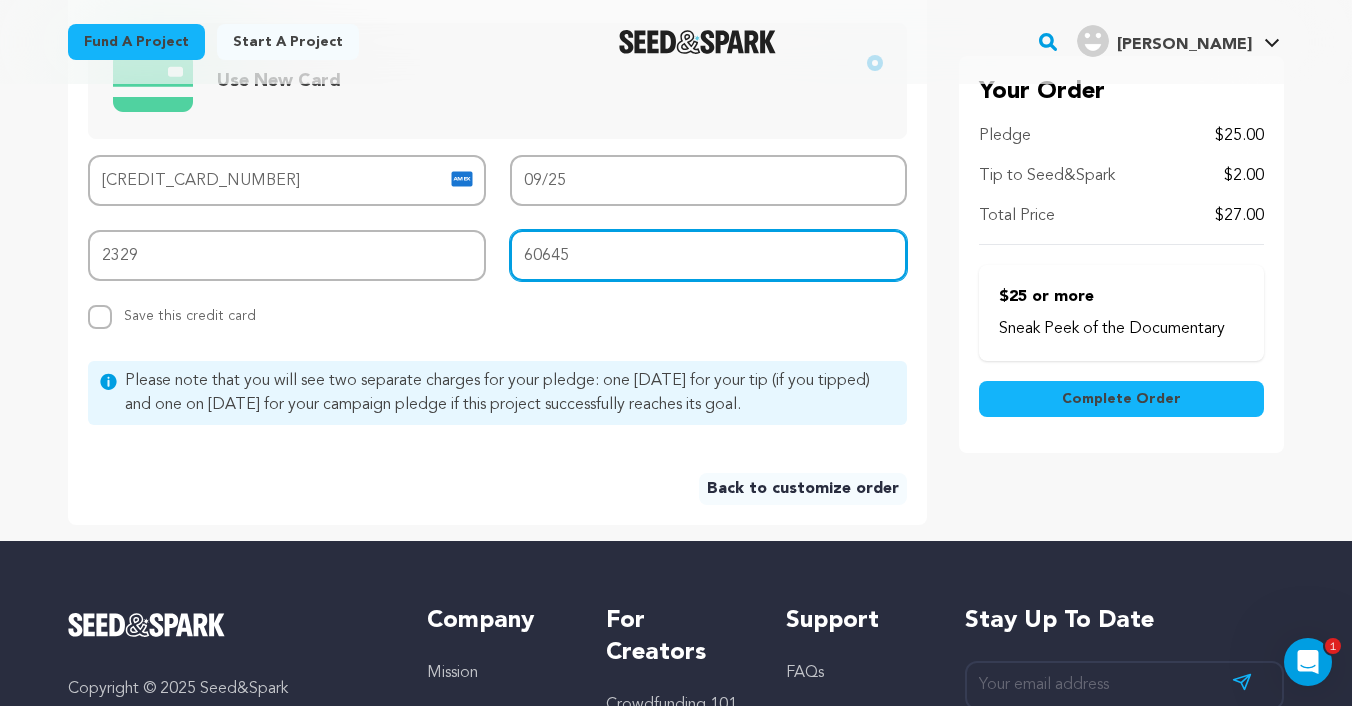 scroll, scrollTop: 841, scrollLeft: 0, axis: vertical 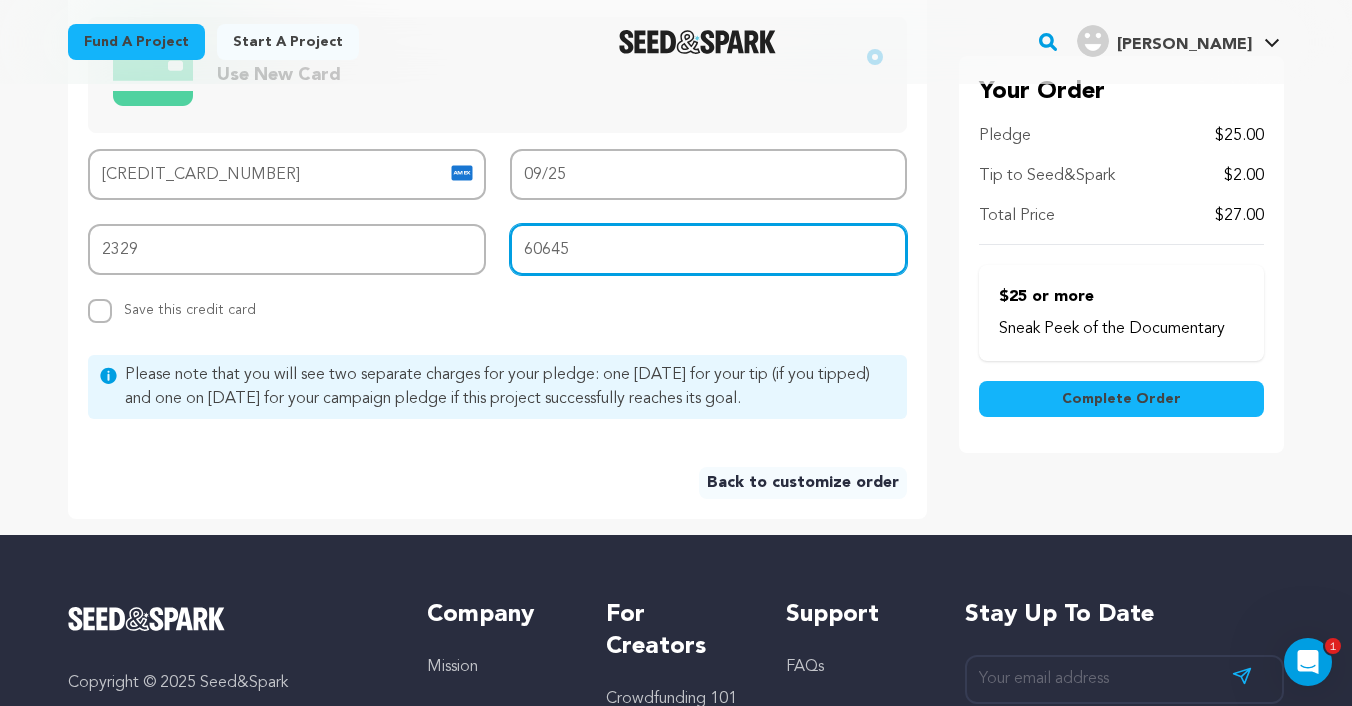 type on "60645" 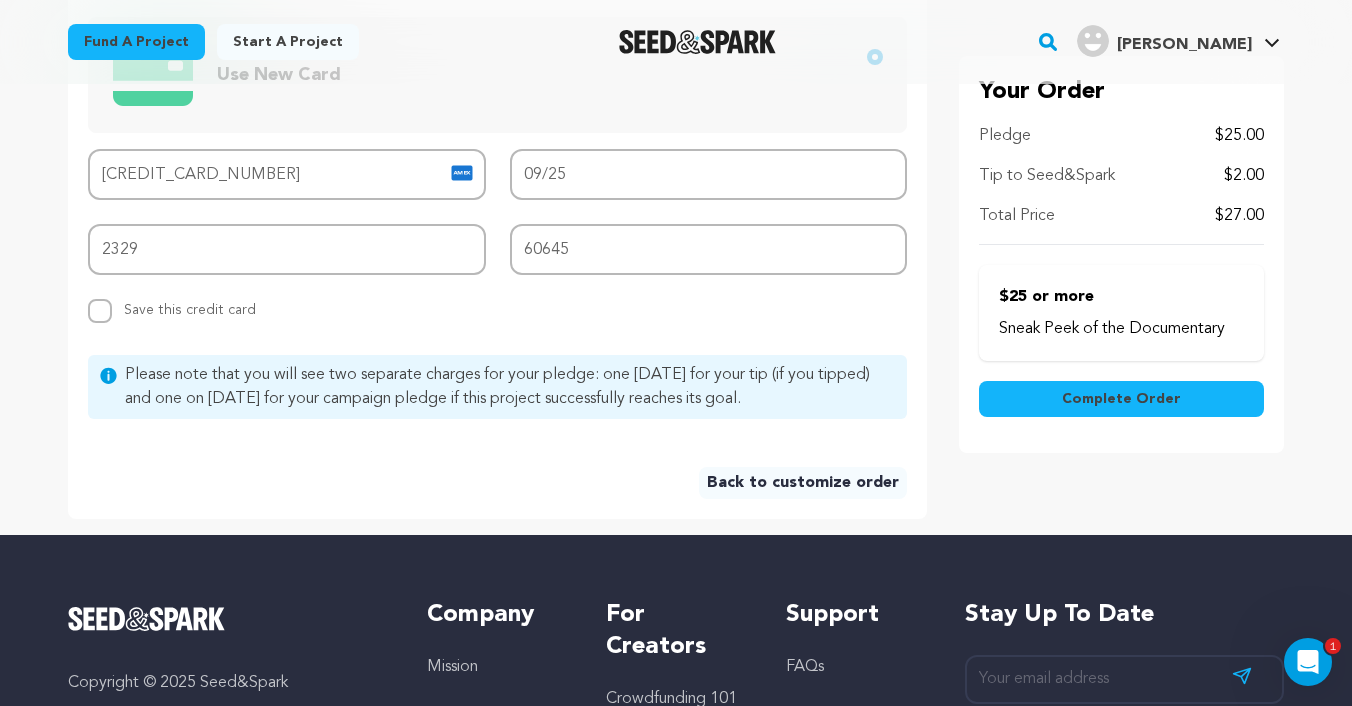 click on "Complete Order" at bounding box center [1121, 399] 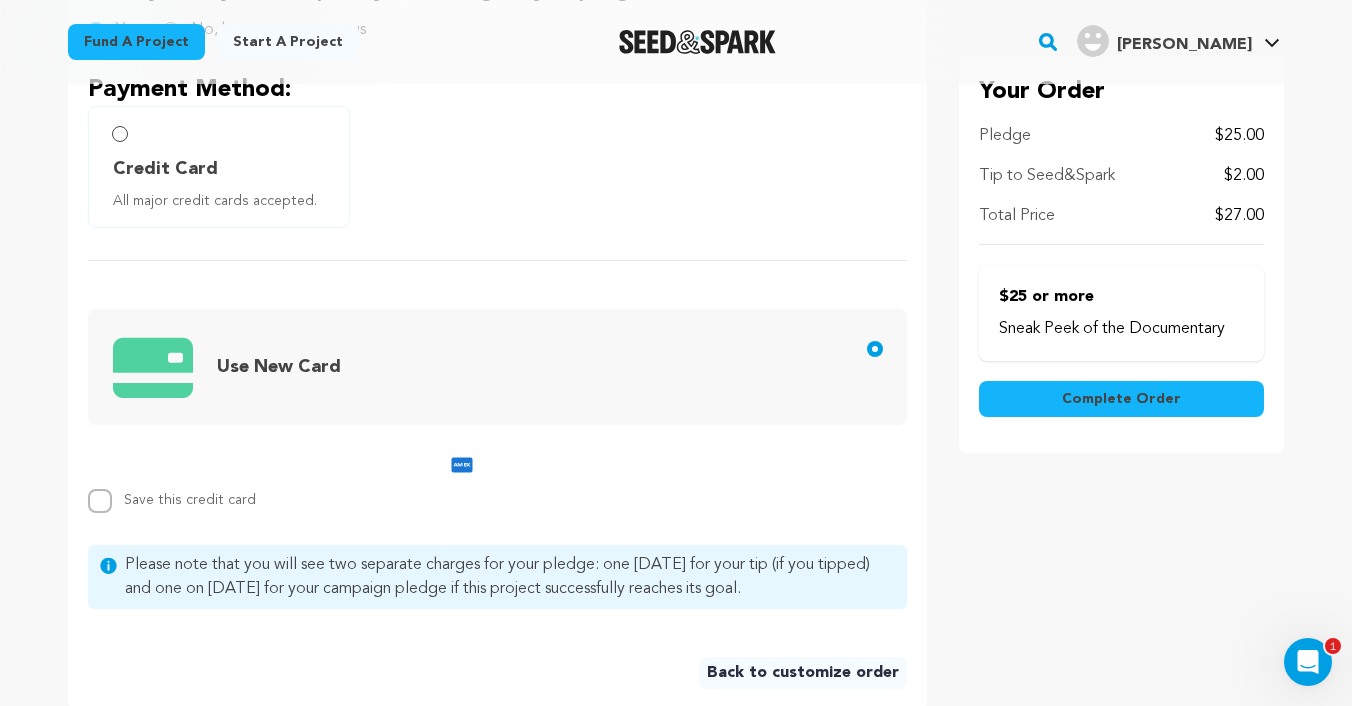 scroll, scrollTop: 437, scrollLeft: 0, axis: vertical 